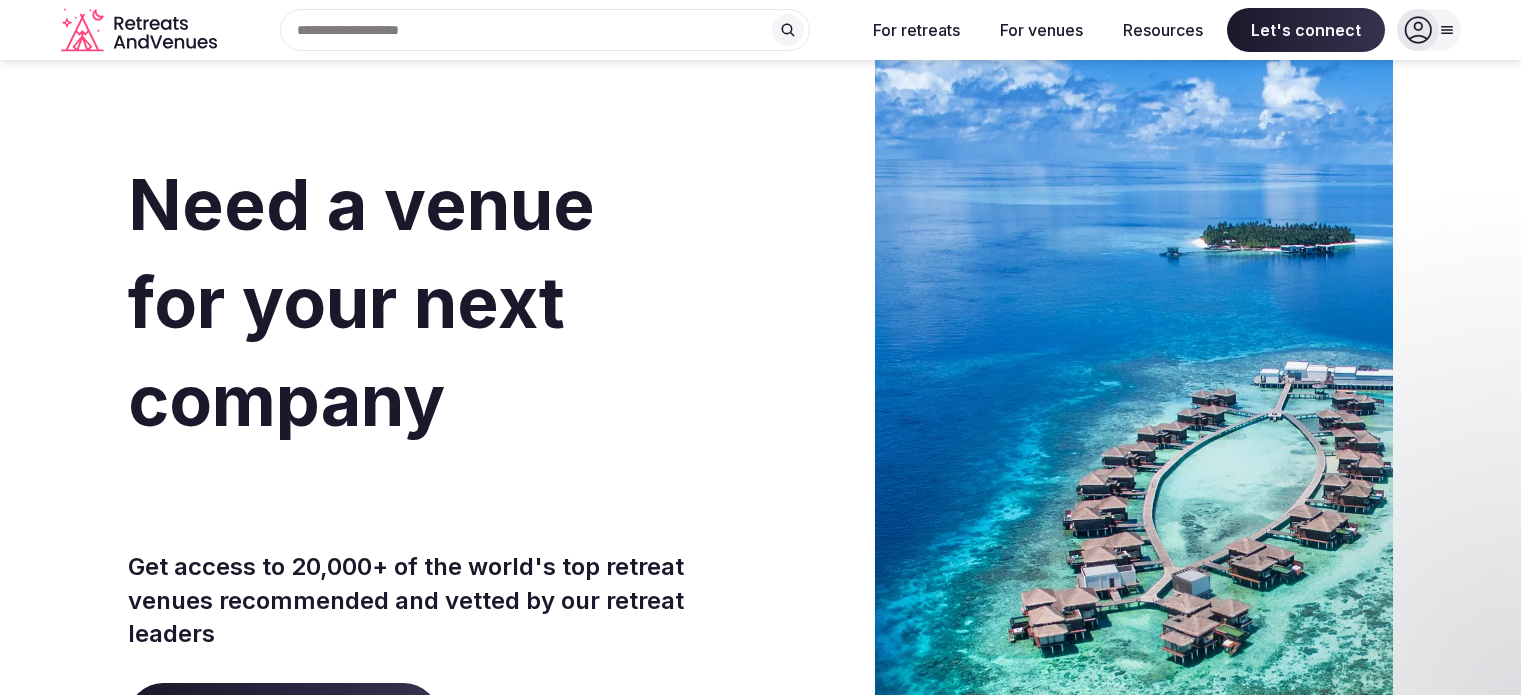 scroll, scrollTop: 0, scrollLeft: 0, axis: both 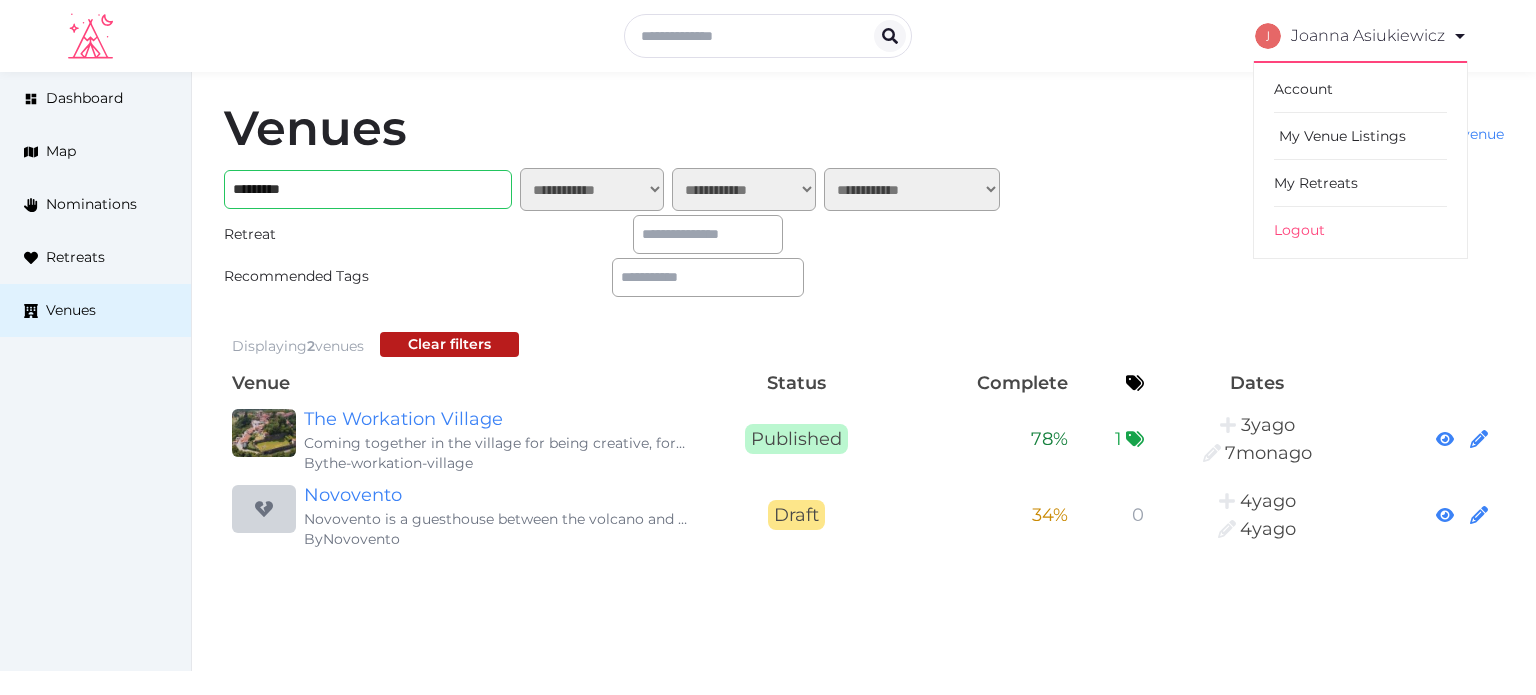 click on "My Venue Listings" at bounding box center [1360, 136] 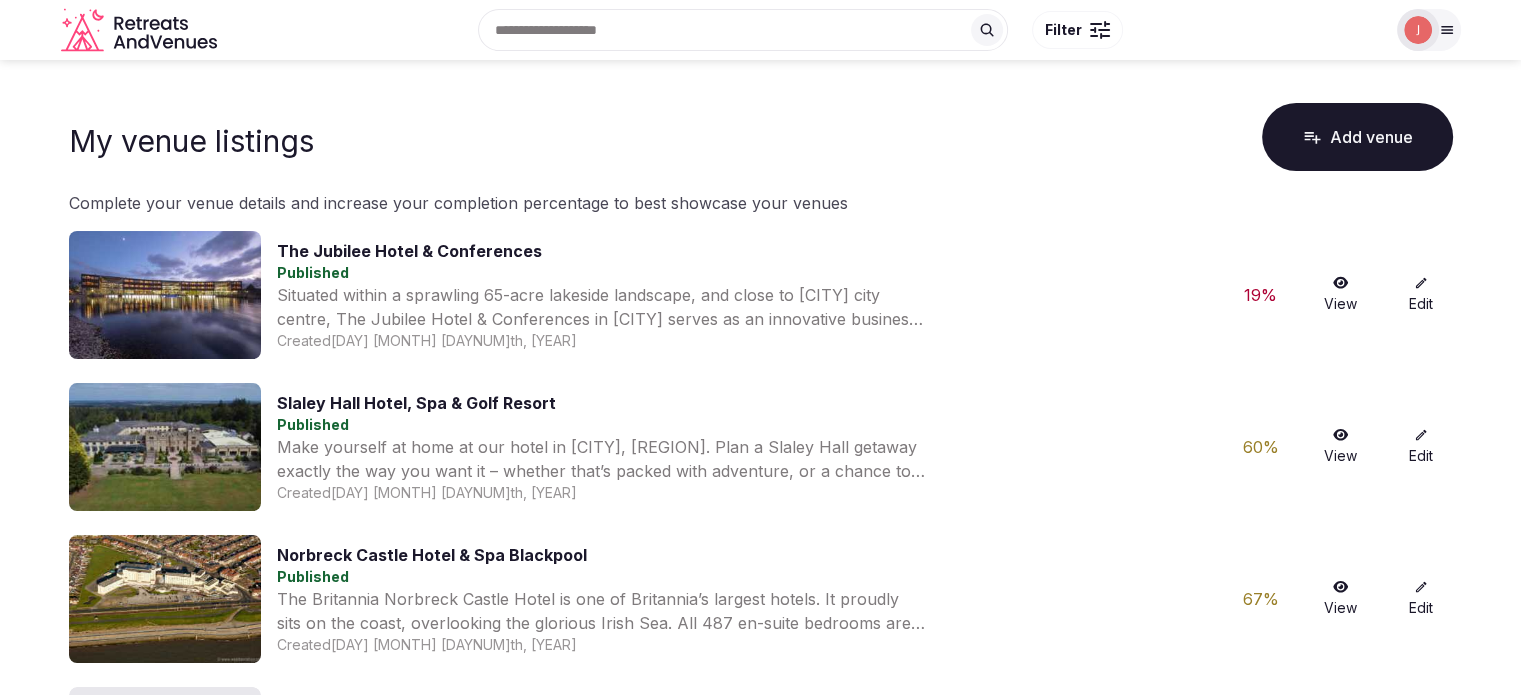 scroll, scrollTop: 0, scrollLeft: 0, axis: both 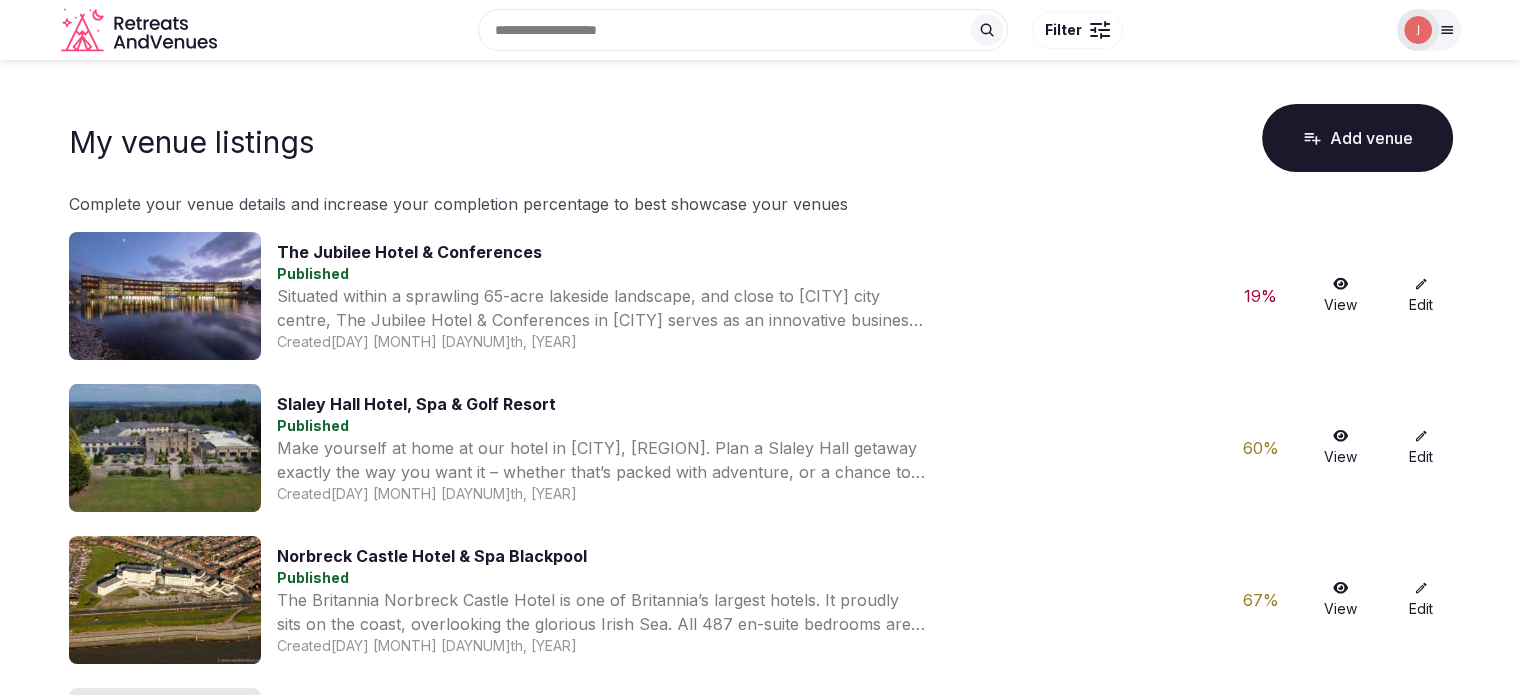 click on "View" at bounding box center (1341, 296) 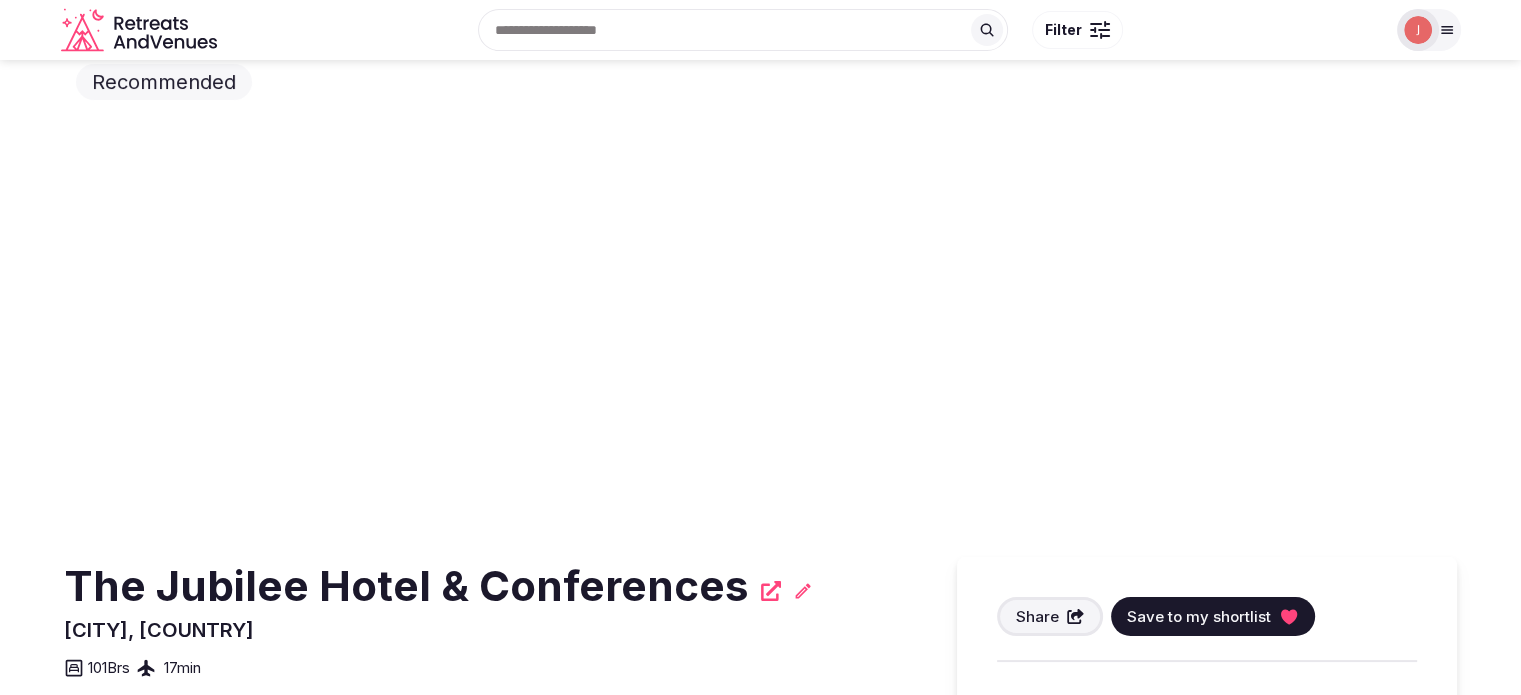 scroll, scrollTop: 500, scrollLeft: 0, axis: vertical 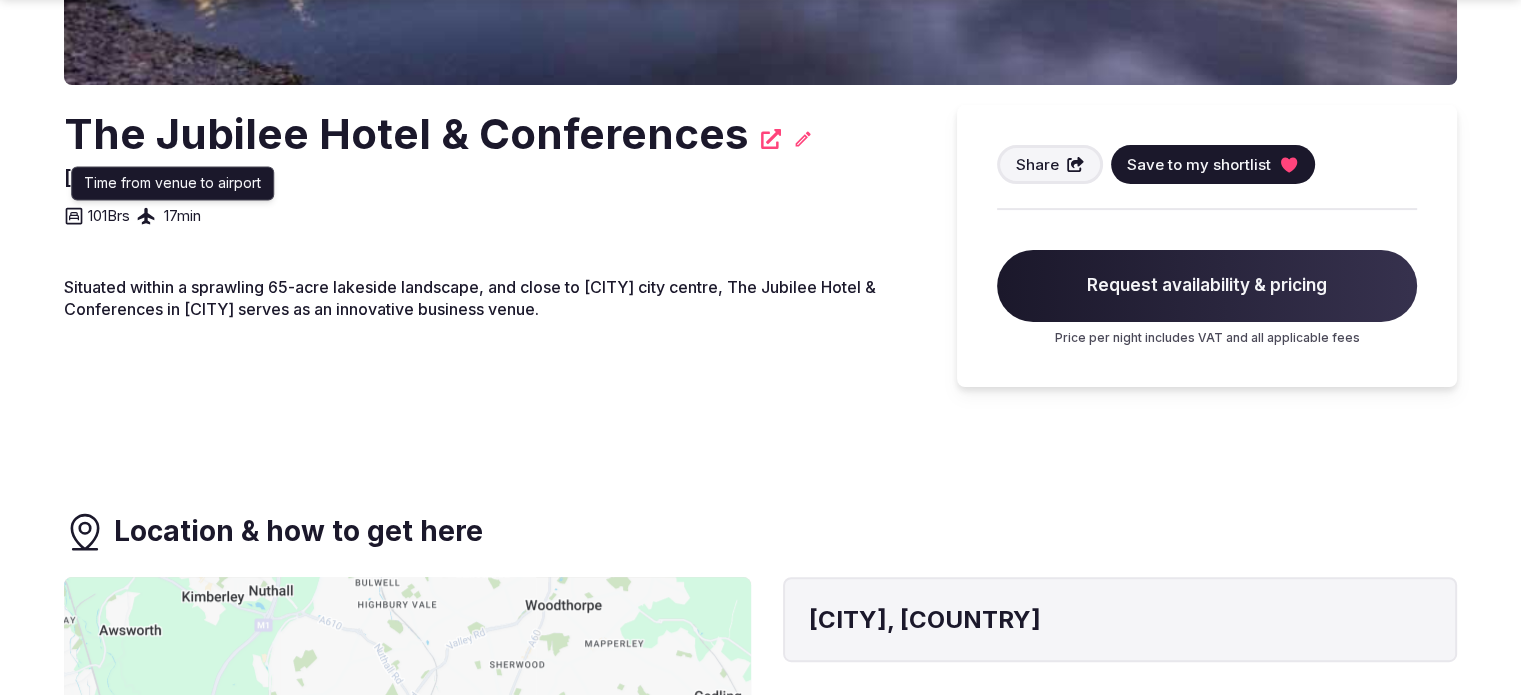 click 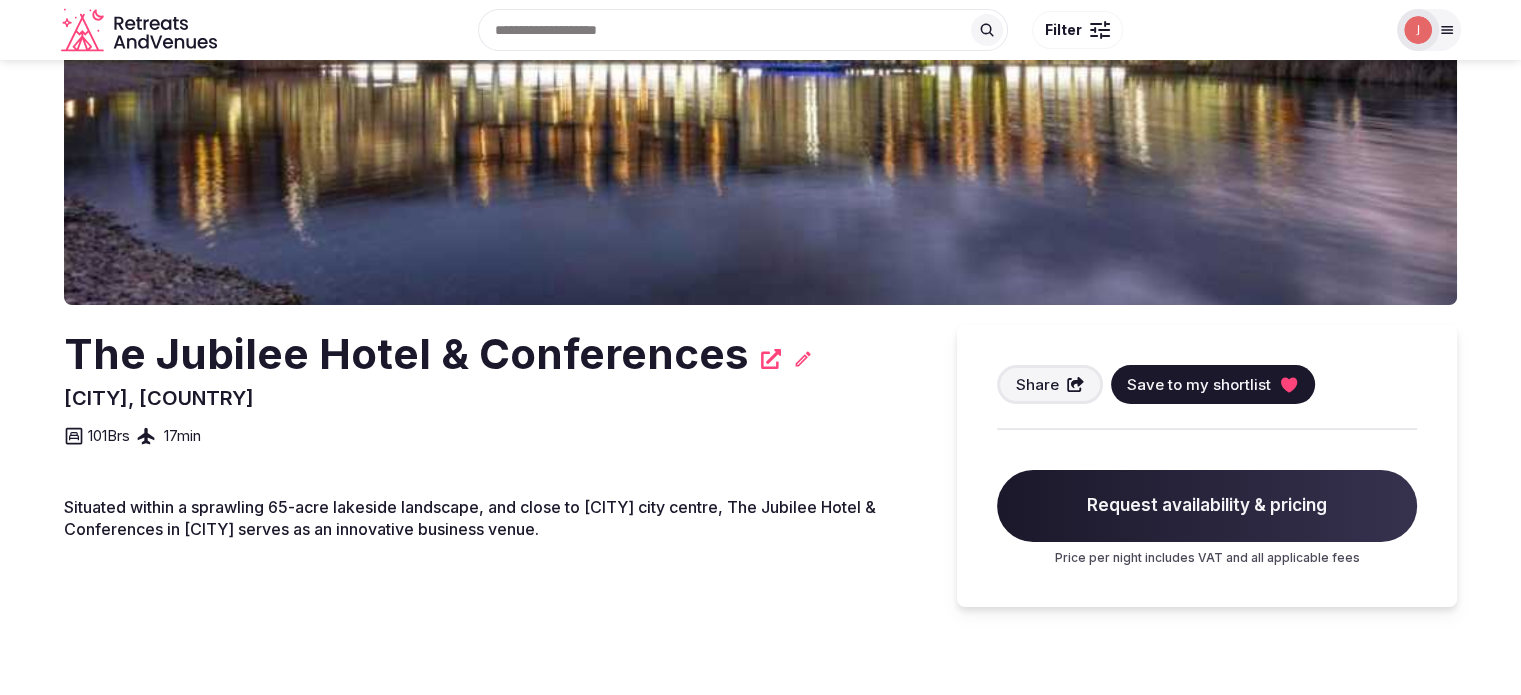 scroll, scrollTop: 100, scrollLeft: 0, axis: vertical 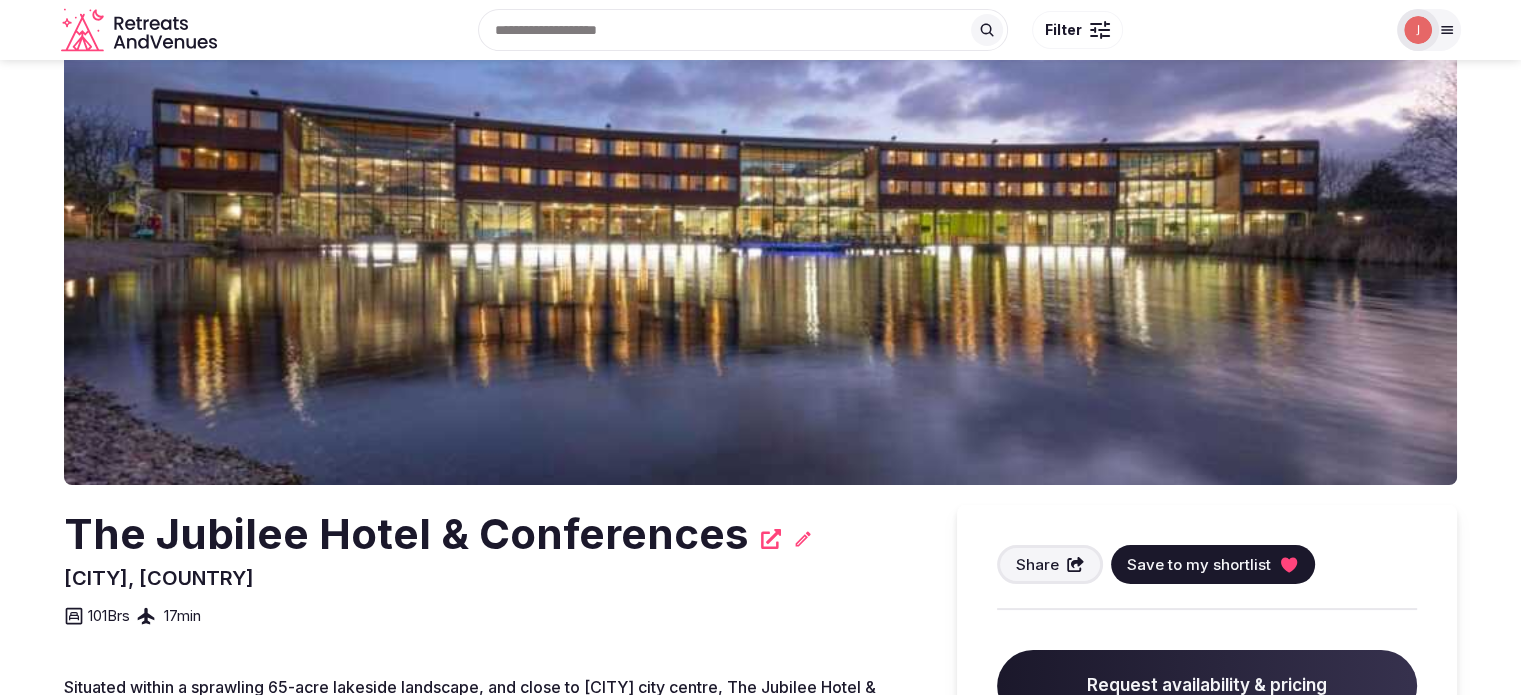 click at bounding box center [1418, 30] 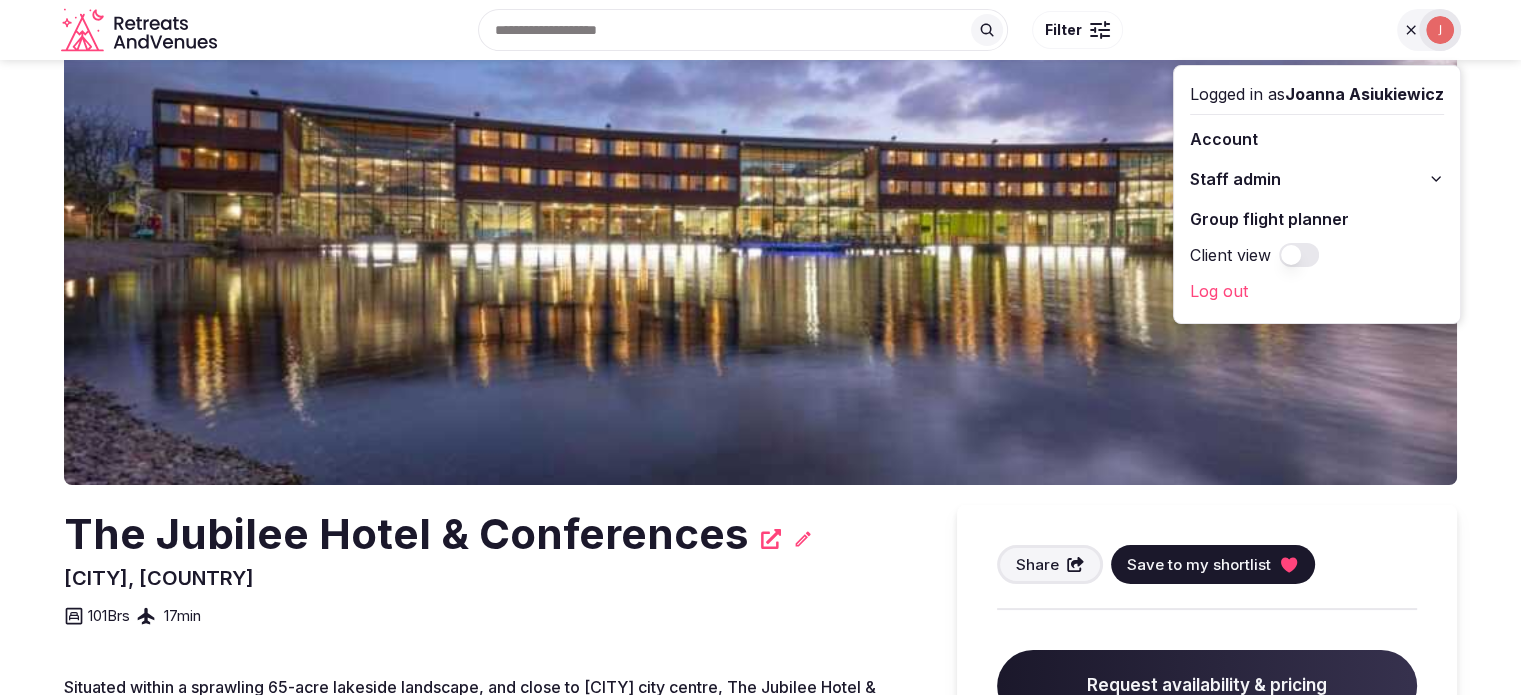 click on "Staff admin" at bounding box center (1235, 179) 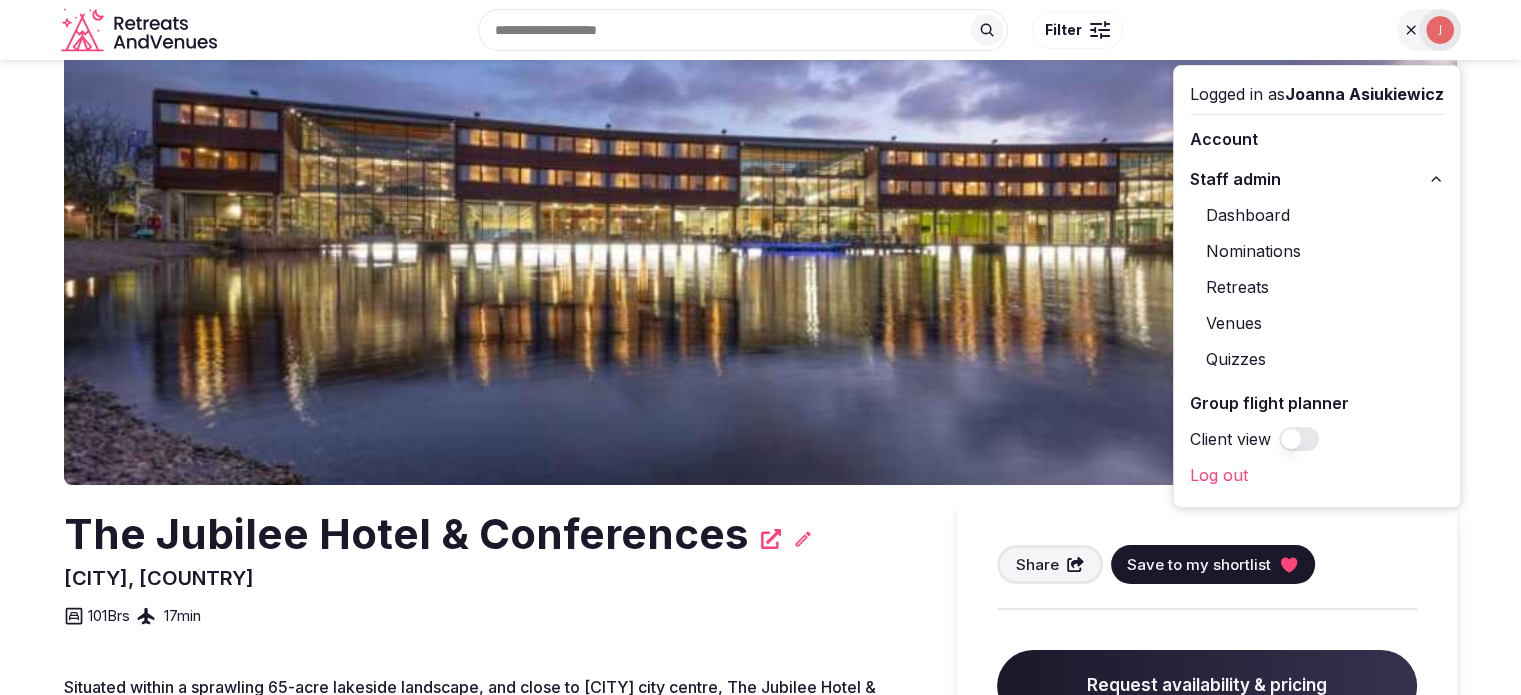 click on "Dashboard" at bounding box center [1317, 215] 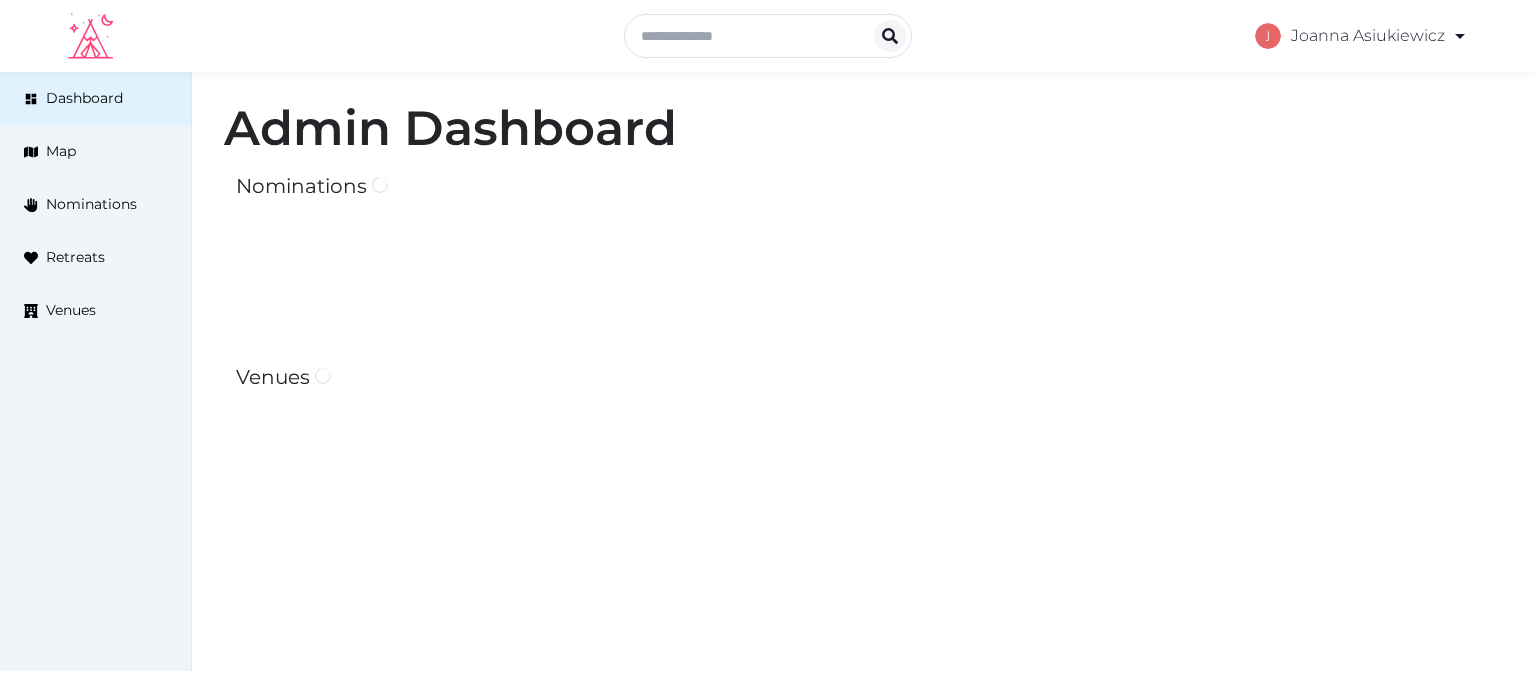 scroll, scrollTop: 0, scrollLeft: 0, axis: both 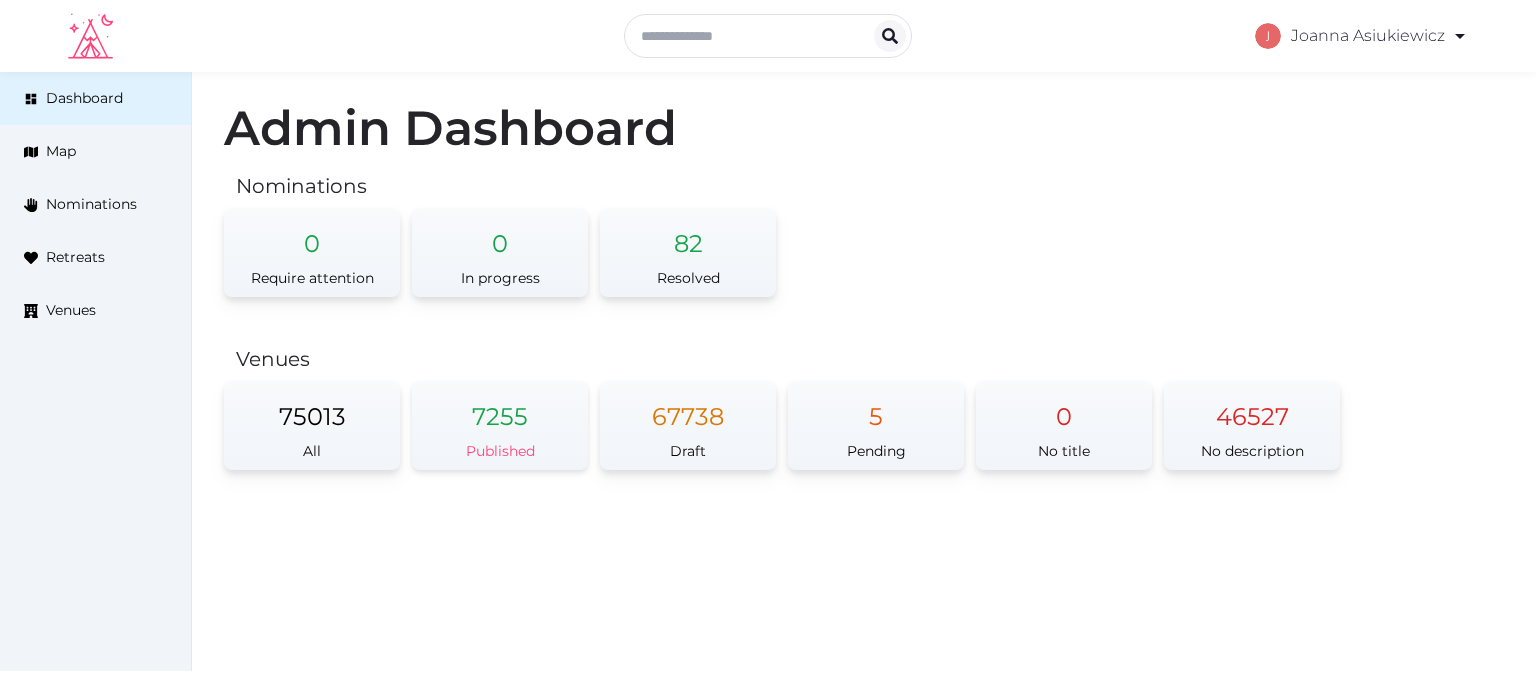 click on "Published" at bounding box center [500, 451] 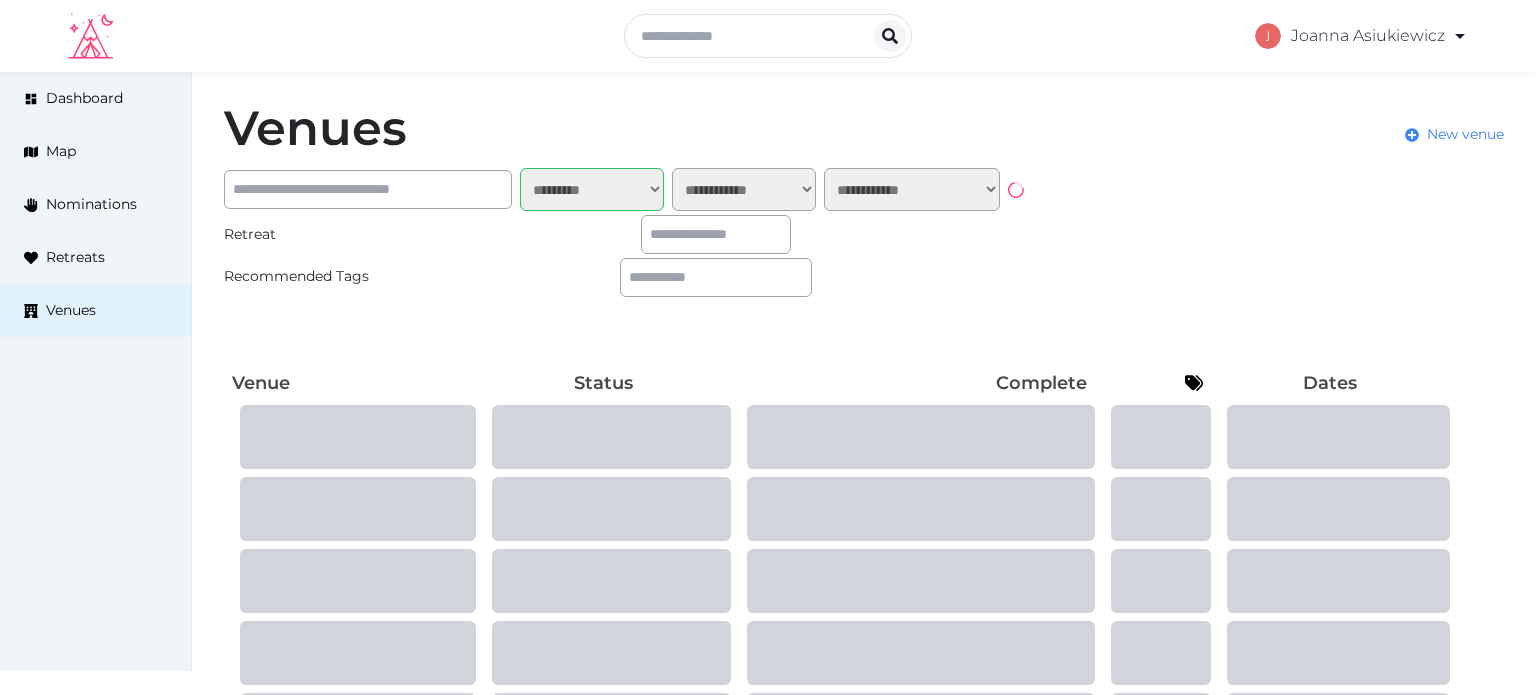 select on "*******" 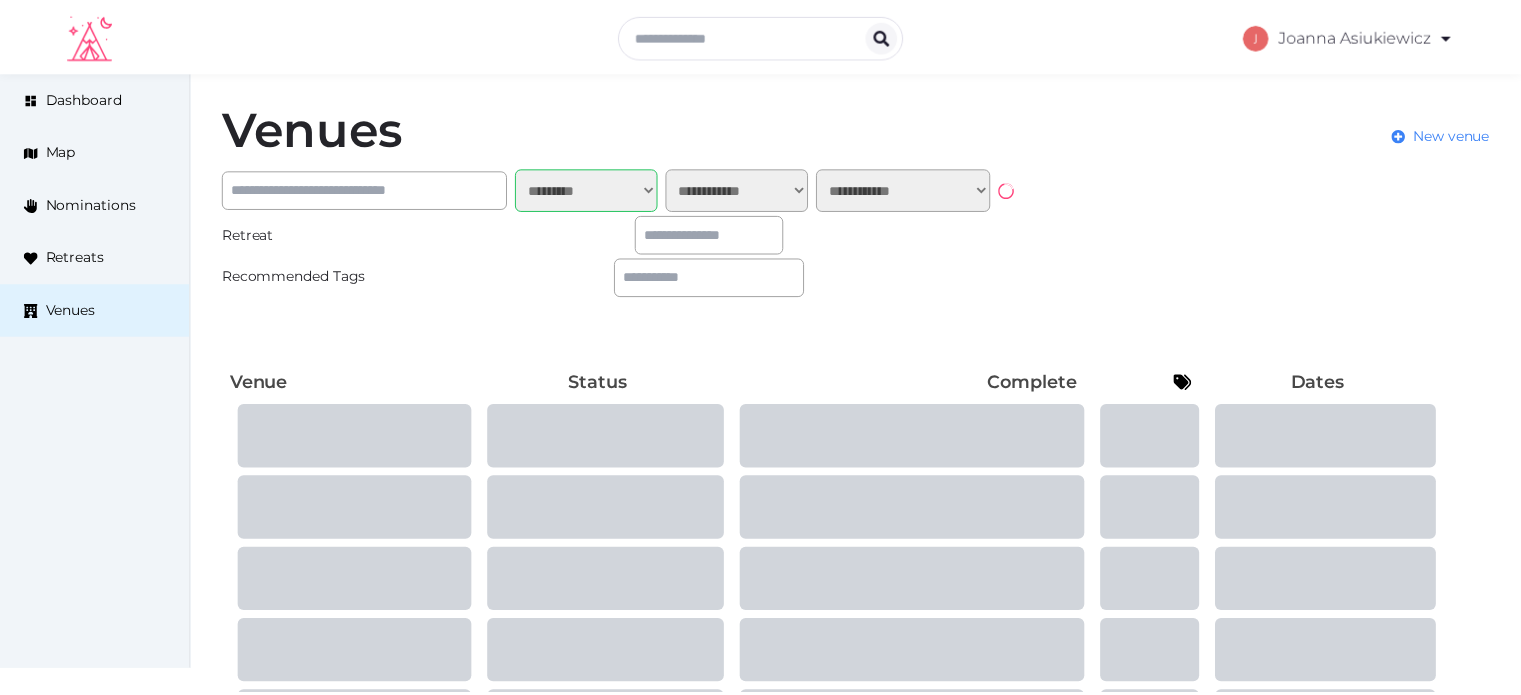 scroll, scrollTop: 0, scrollLeft: 0, axis: both 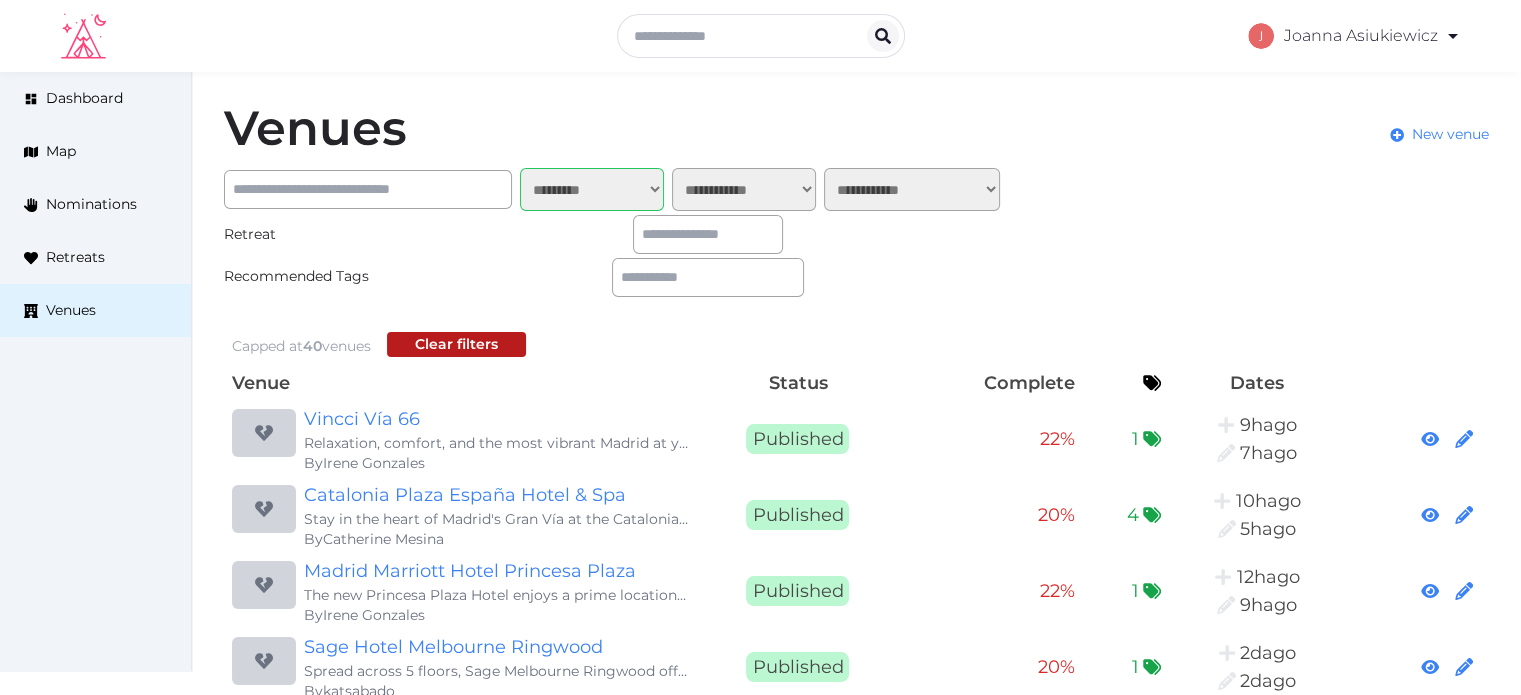 click on "**********" at bounding box center (912, 189) 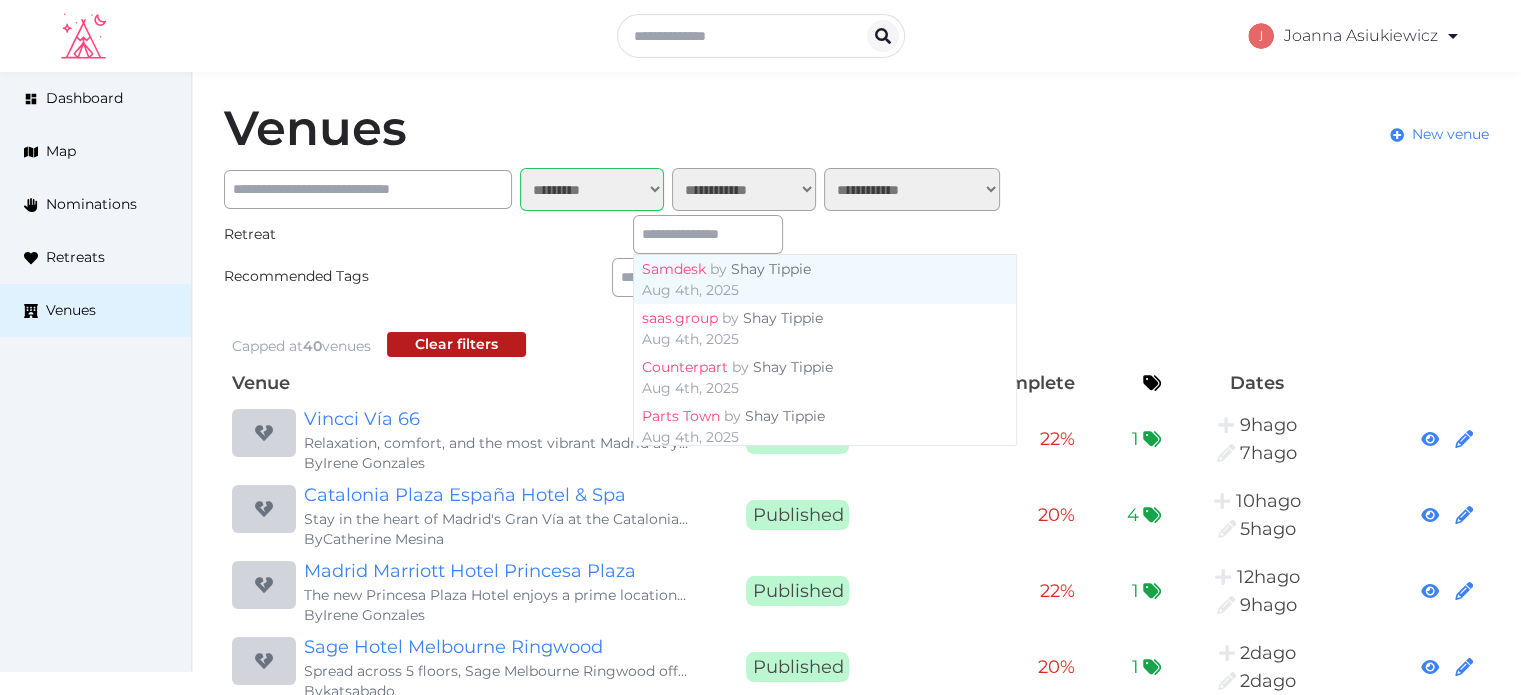 click at bounding box center [708, 234] 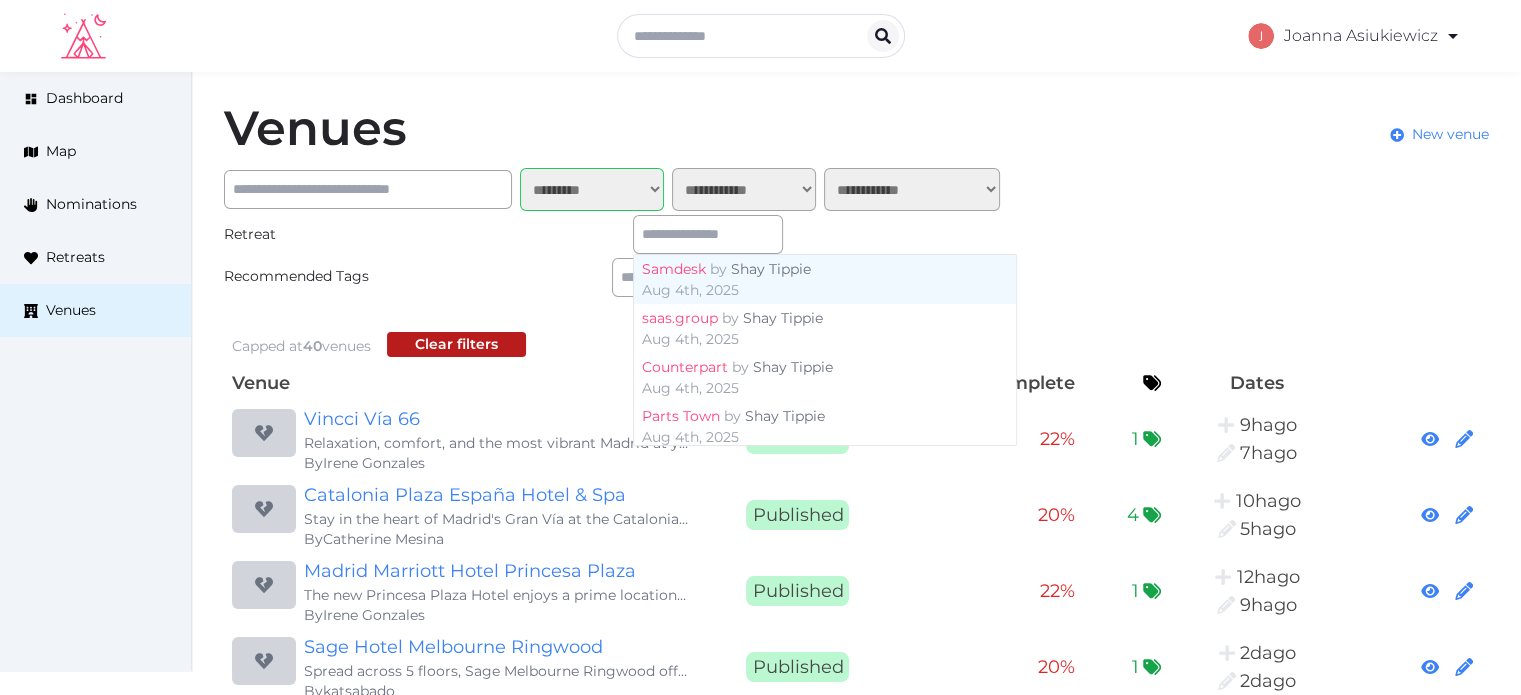 click on "Retreat Samdesk   by   Shay Tippie Aug 4th, 2025 saas.group   by   Shay Tippie Aug 4th, 2025 Counterpart   by   Shay Tippie Aug 4th, 2025 Parts Town   by   Shay Tippie Aug 4th, 2025 Unframe   by   Luke Fujii Aug 1st, 2025 Wim Hof Method - Breathing & Cold Exposure   by   thriveatgoa.com Aug 1st, 2025 A Wellness Retreat to Reconnect & Rebalance 4 Days 3 Nights   by   Patima Jul 31st, 2025 Nov - 2025   by   jessica.murphy Jul 30th, 2025 saas.grouping   by   karen-7105 Jul 28th, 2025 BP Offsite 2025   by   alexander.c.white Jul 24th, 2025 Commerce7 2025   by   Nathalia Bilotti Jul 23rd, 2025 Mike Testing   by   mike55-4441 Jul 22nd, 2025 Good Vibe   by   retreats-0143 Jul 22nd, 2025 AztecLabs - Buenos Aires   by   Nathalia Bilotti Jul 22nd, 2025 Meditation Teacher Training   by   laurenschuivens Jul 20th, 2025 Test Retreat   by   mat Jul 18th, 2025 People Team Summit - Plusgrade   by   Thiago Martins Jul 18th, 2025 Kpler Global Connect 2026   by   Shay Tippie Jul 17th, 2025 Jane Retreat 2026   by   Shay Tippie" at bounding box center [616, 234] 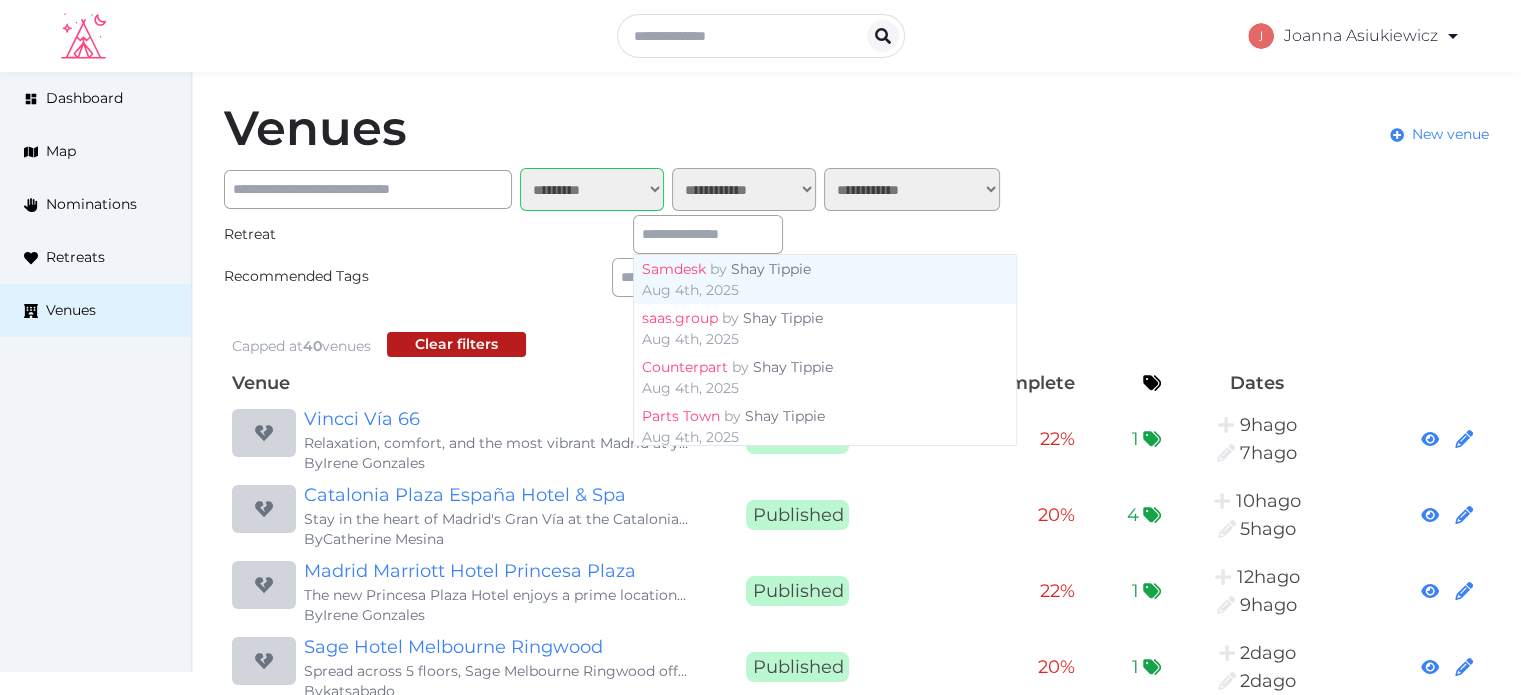 click at bounding box center (708, 234) 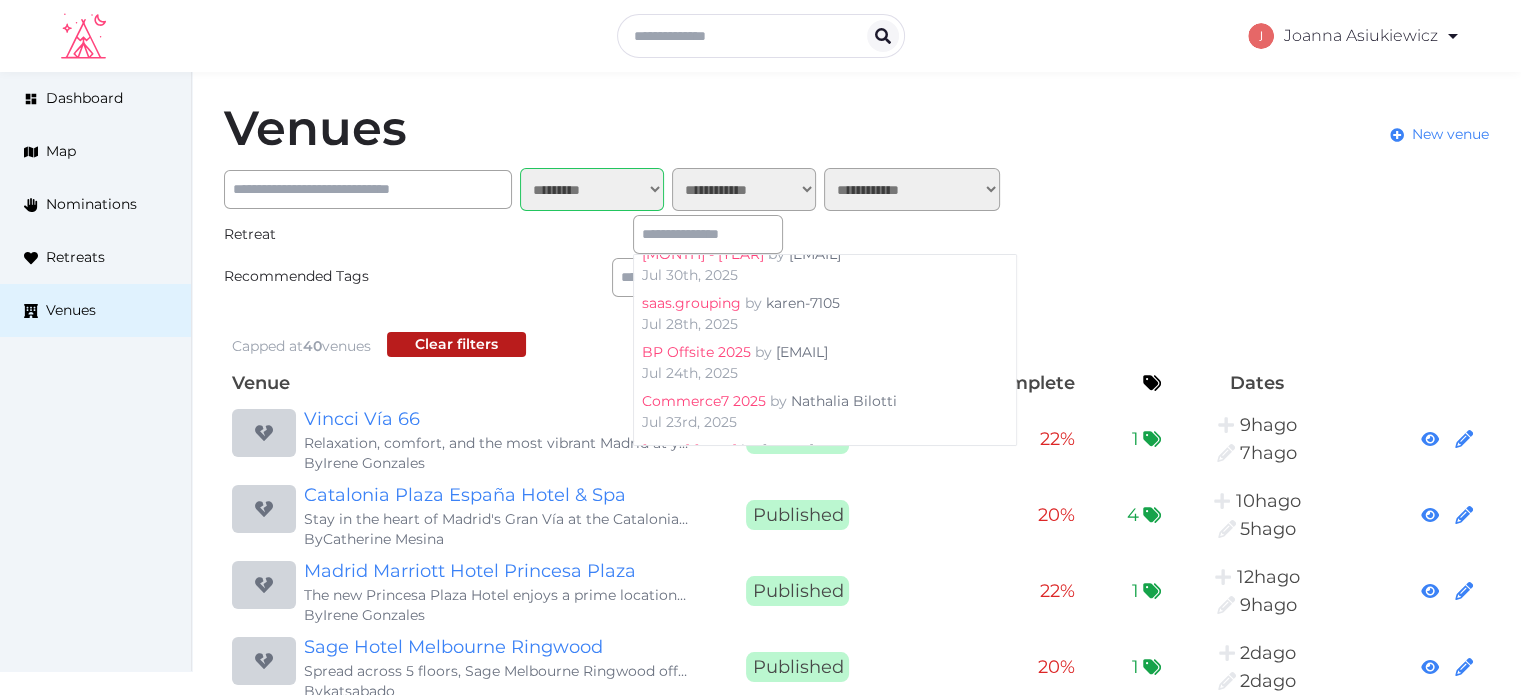 scroll, scrollTop: 868, scrollLeft: 0, axis: vertical 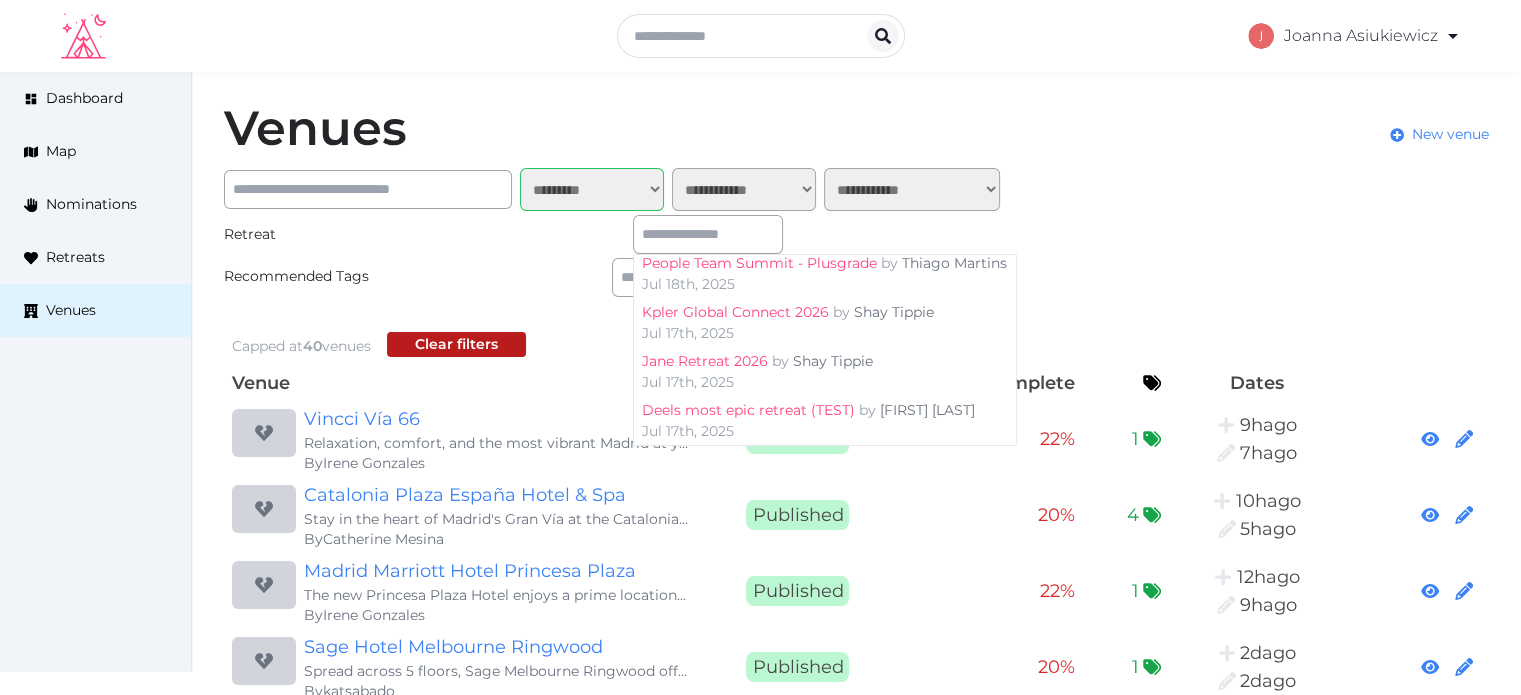 click on "Recommended Tags Corporate Corporate Retreat Leader Previously Booked Venue Featured in Media Internally Recommended Internally Recommended - Corporate Venue Internally Recommended - Health & Wellness Quote Requested Quote Requested - Corporate Quote Requested - Health & Wellness Retreat Leader Recommended By Corporate Retreat Leader Recommended by Retreat leader Recommended by Tourism Board/CVB Recommended By Venue Shared With Us By a Retreat Leader Top Tier - Corporate VC Basic - Venue Booked VC Premium - Venue Booked Venue Booked Venue Booked - Corporate VPL CTA - Availability & Pricing Request VPL CTA - Venue Booked" at bounding box center (616, 281) 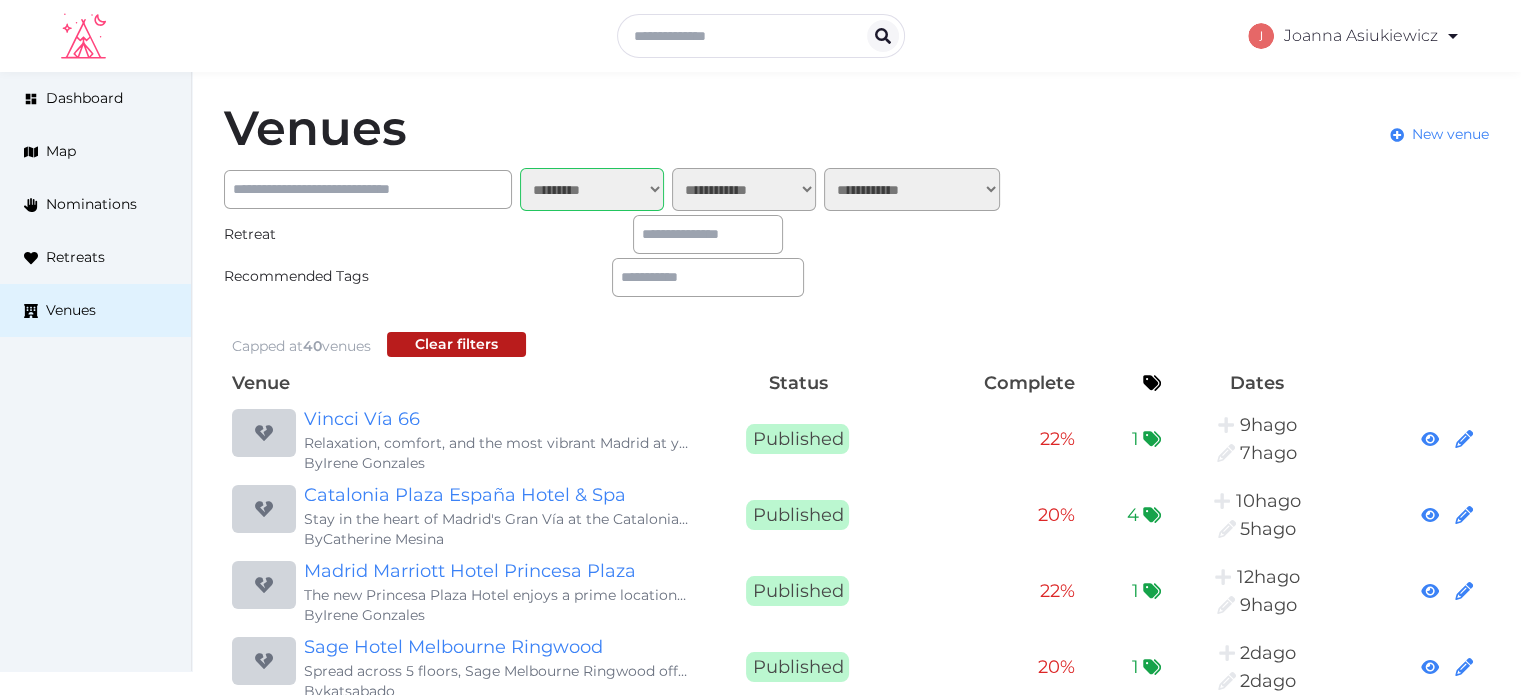 scroll, scrollTop: 867, scrollLeft: 0, axis: vertical 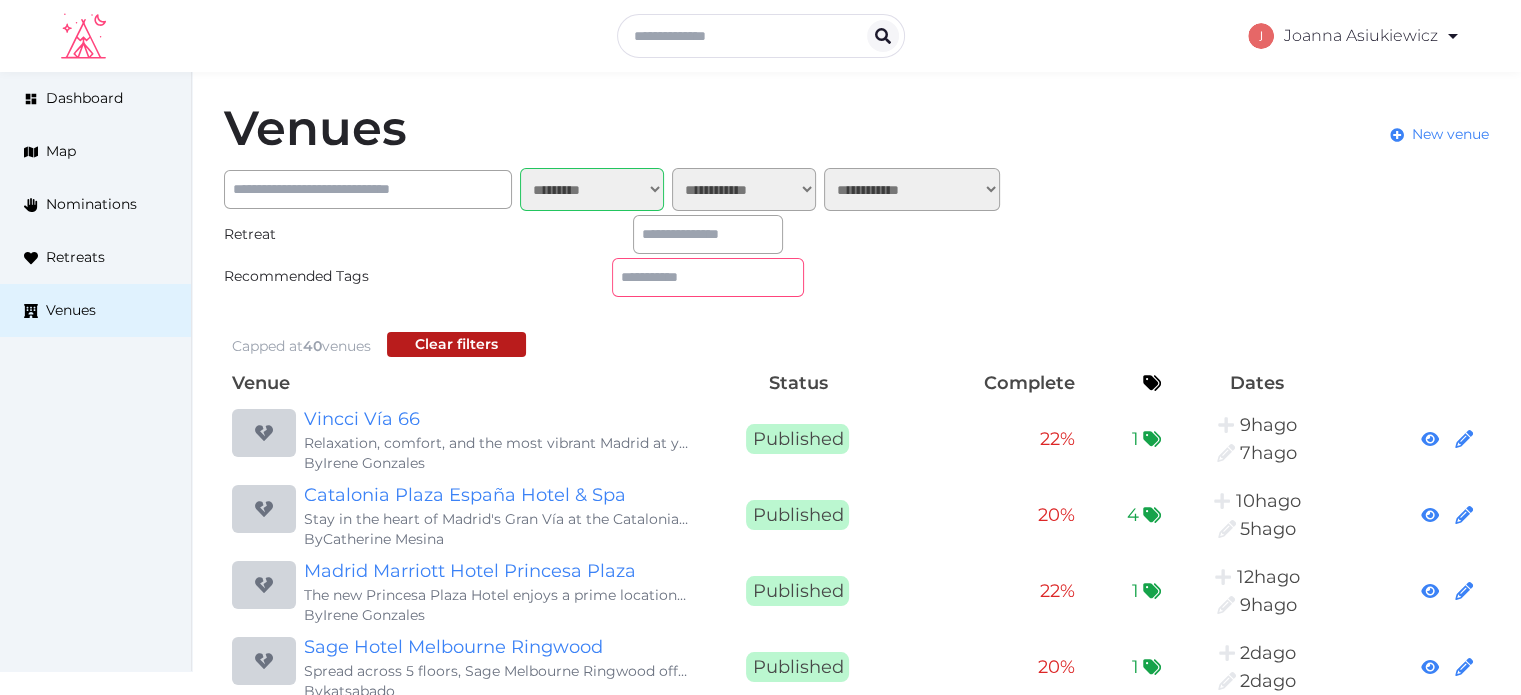 click at bounding box center (708, 277) 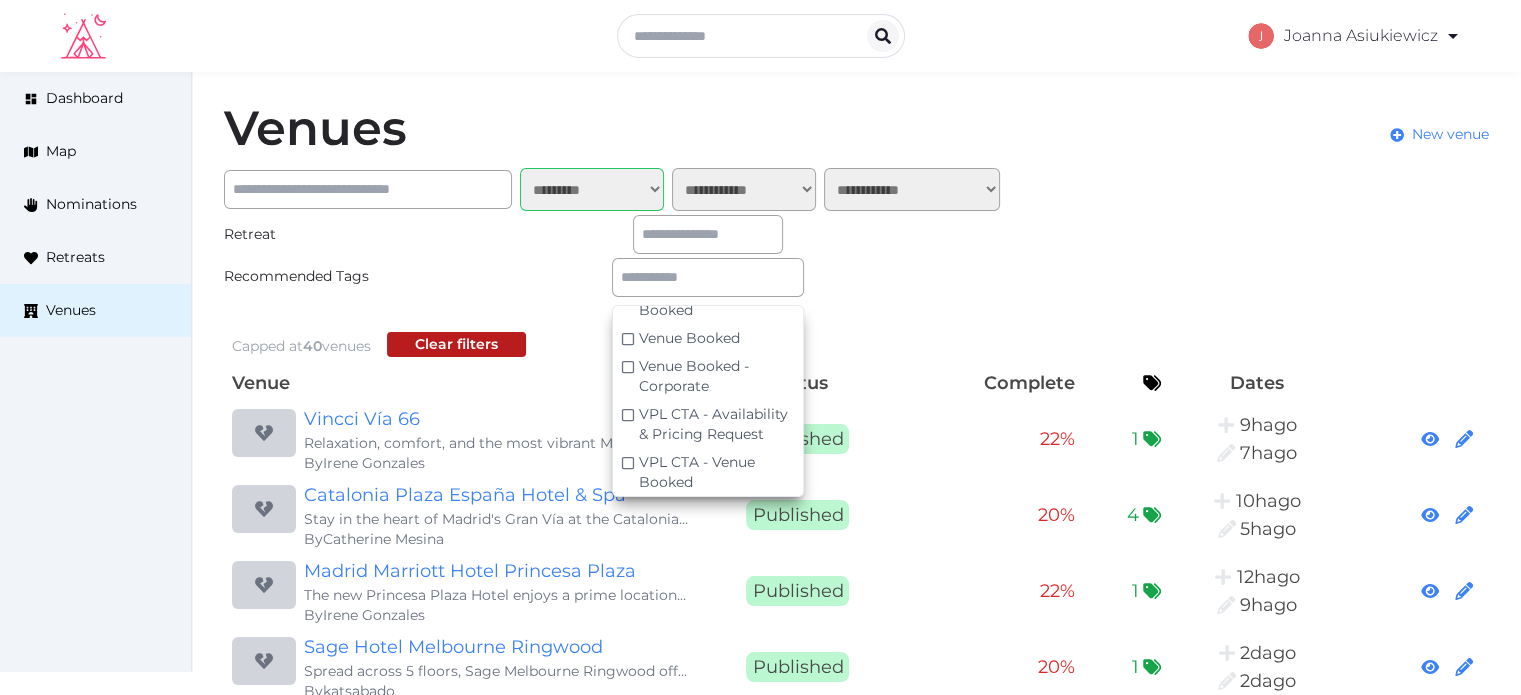 click on "Recommended Tags Corporate Corporate Retreat Leader Previously Booked Venue Featured in Media Internally Recommended Internally Recommended - Corporate Venue Internally Recommended - Health & Wellness Quote Requested Quote Requested - Corporate Quote Requested - Health & Wellness Retreat Leader Recommended By Corporate Retreat Leader Recommended by Retreat leader Recommended by Tourism Board/CVB Recommended By Venue Shared With Us By a Retreat Leader Top Tier - Corporate VC Basic - Venue Booked VC Premium - Venue Booked Venue Booked Venue Booked - Corporate VPL CTA - Availability & Pricing Request VPL CTA - Venue Booked" at bounding box center [616, 281] 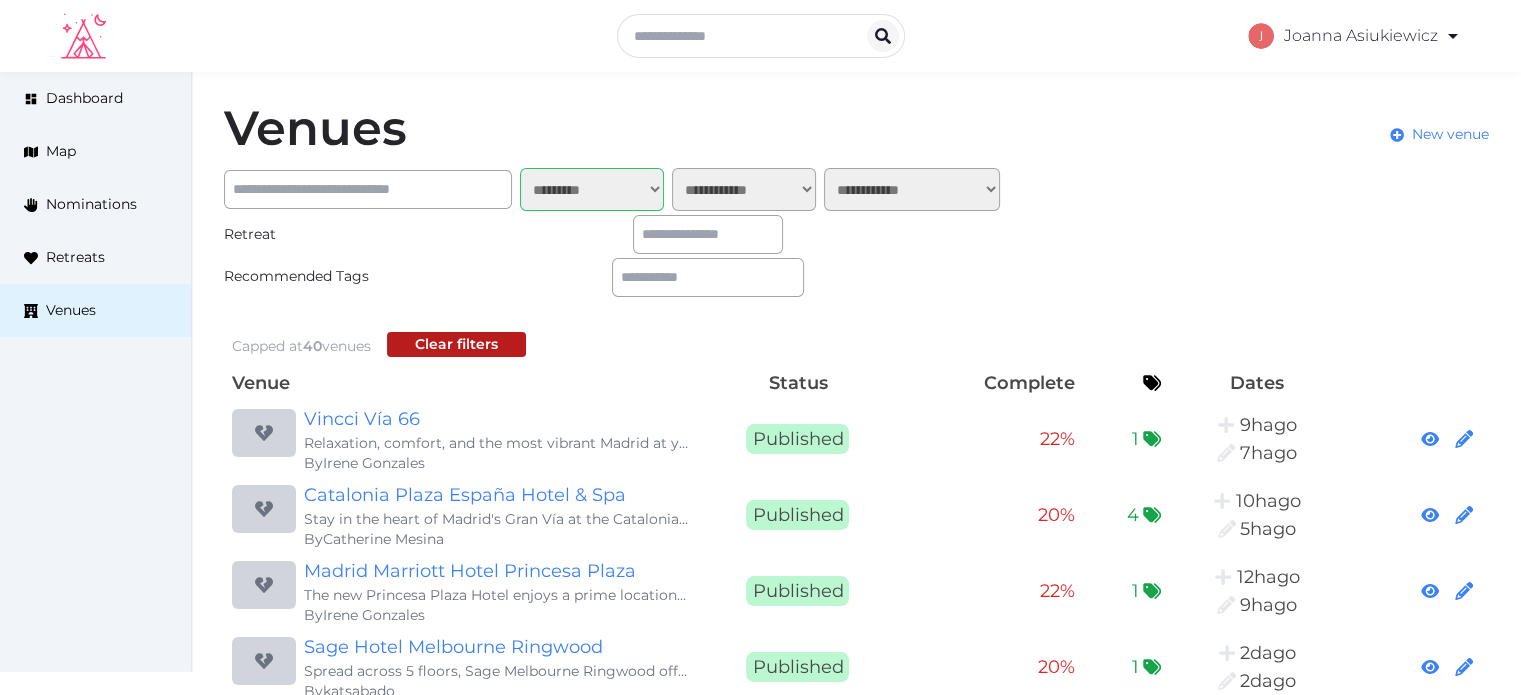 scroll, scrollTop: 852, scrollLeft: 0, axis: vertical 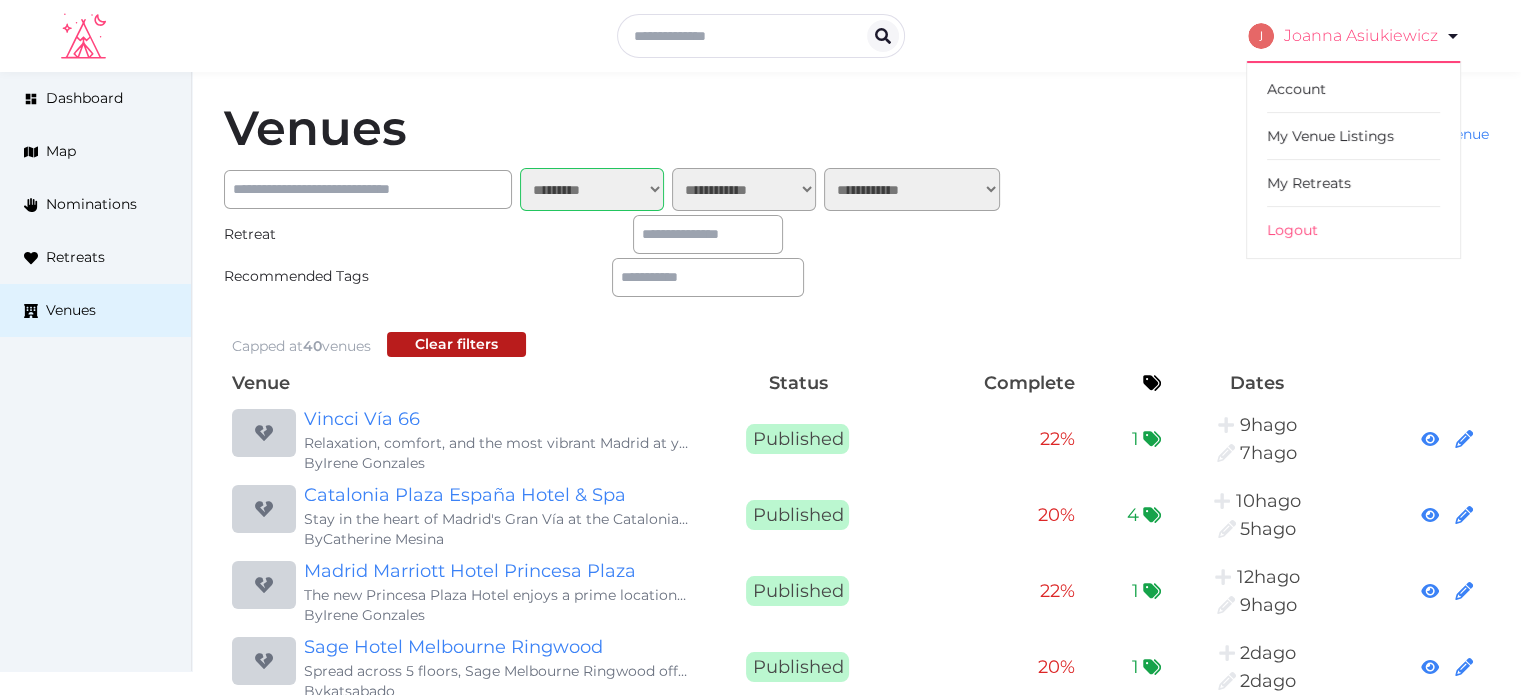 click on "Joanna Asiukiewicz" at bounding box center (1354, 36) 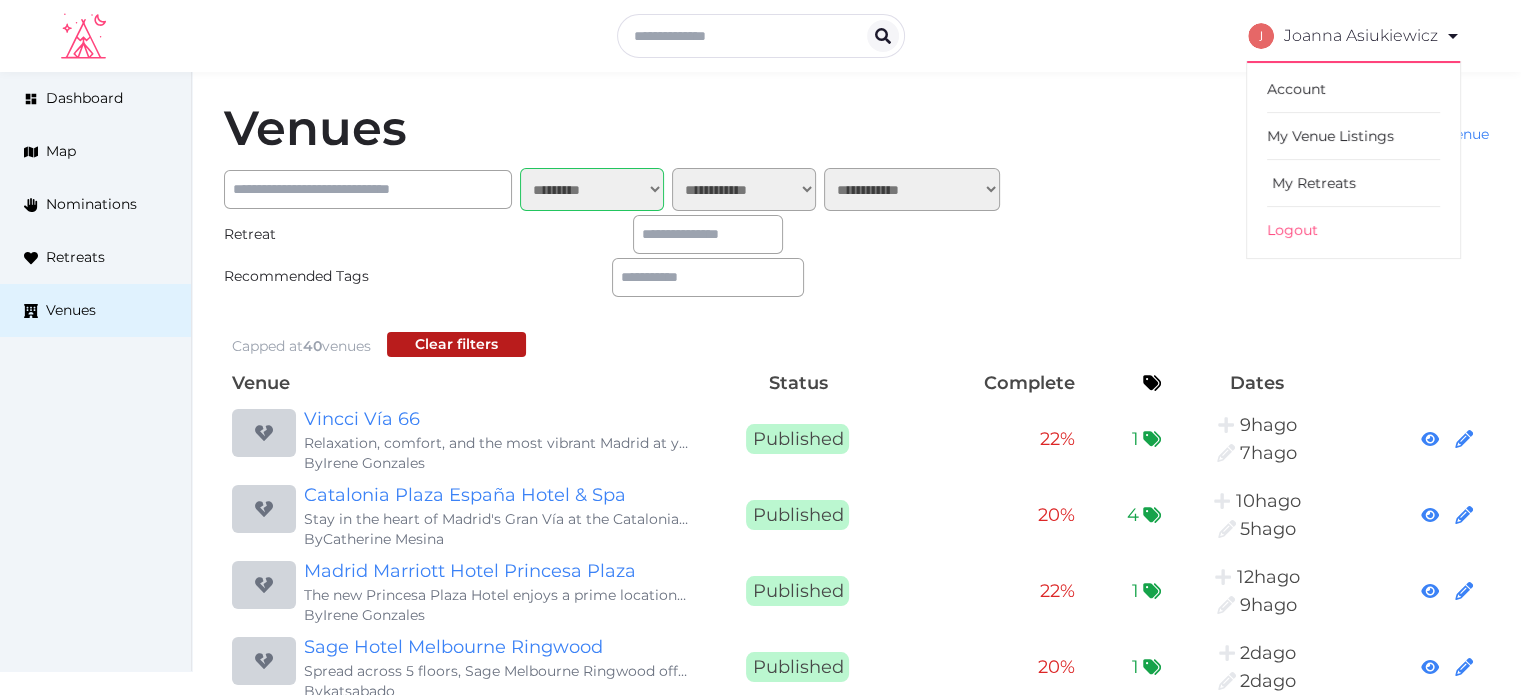 click on "My Retreats" at bounding box center (1353, 183) 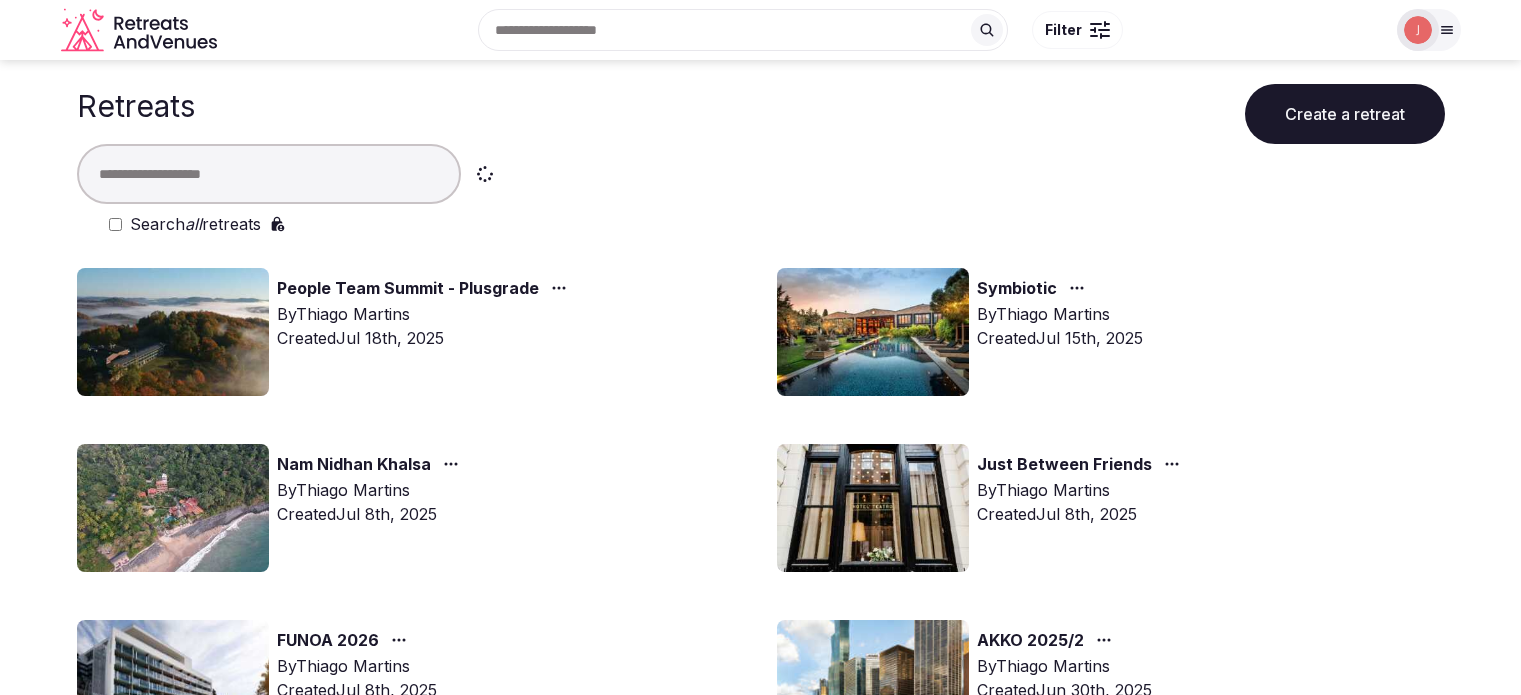 scroll, scrollTop: 0, scrollLeft: 0, axis: both 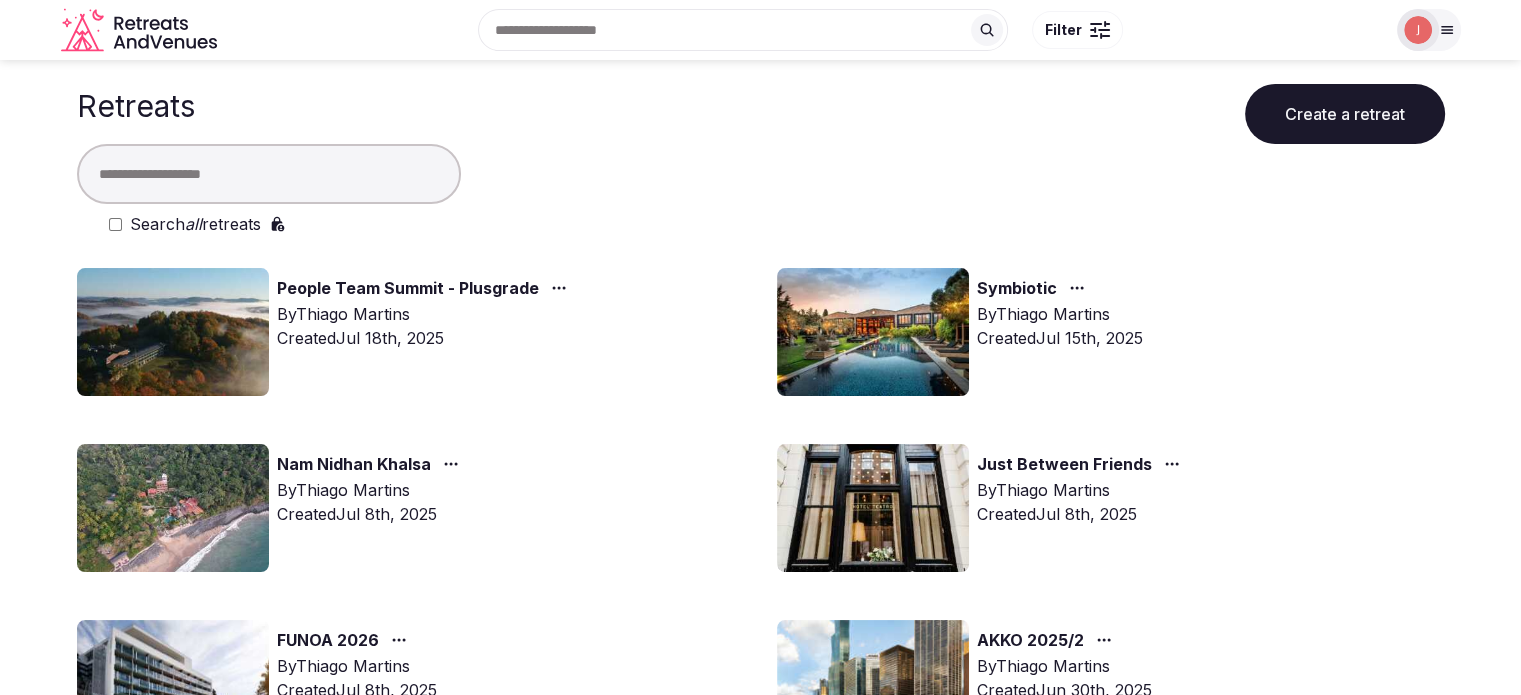 click at bounding box center [1418, 30] 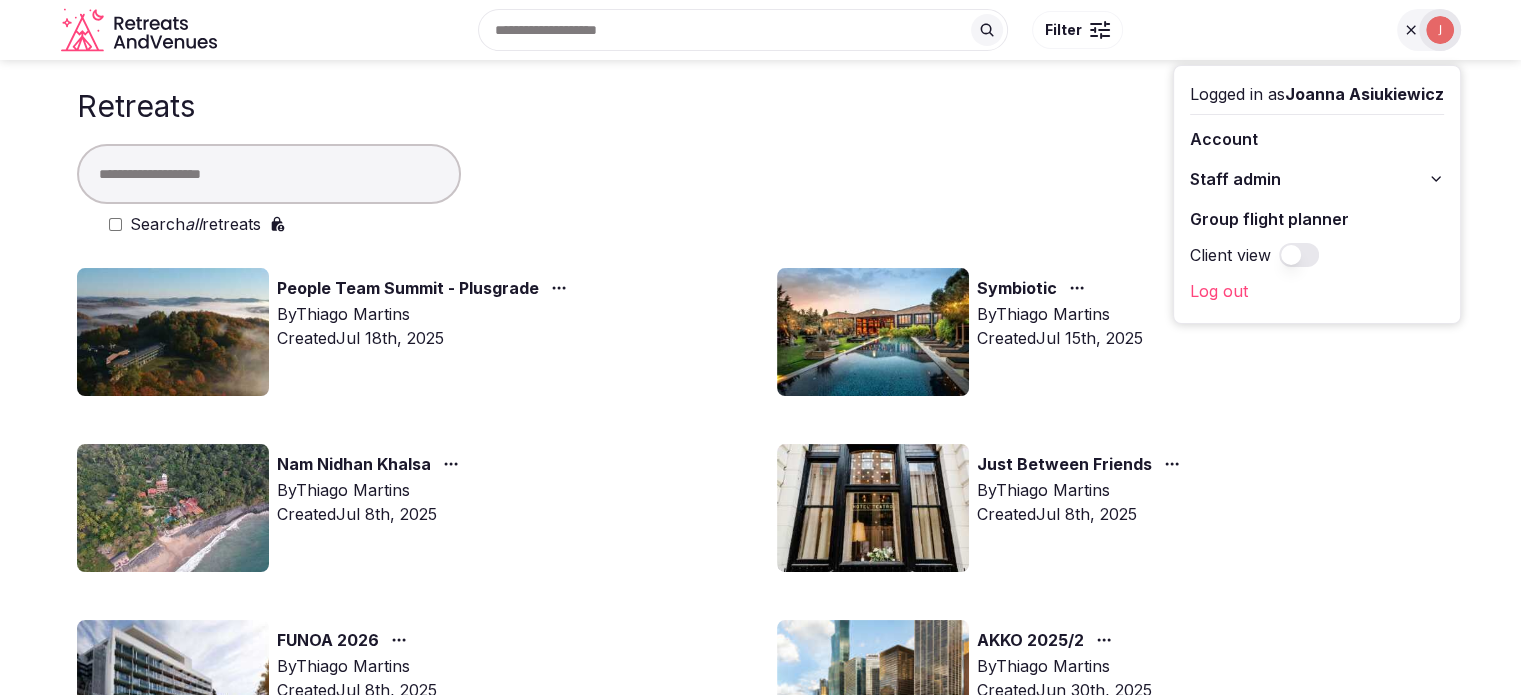 click 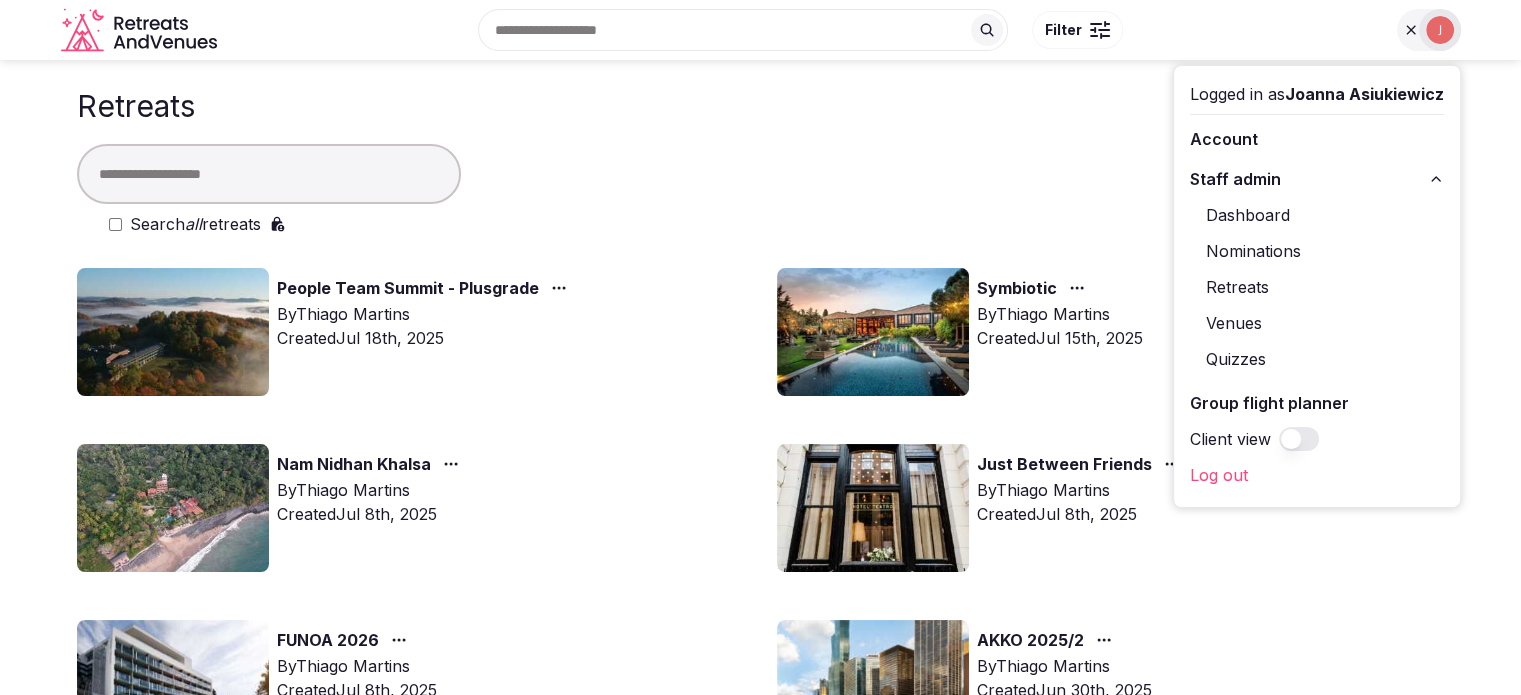click on "Retreats" at bounding box center (1317, 287) 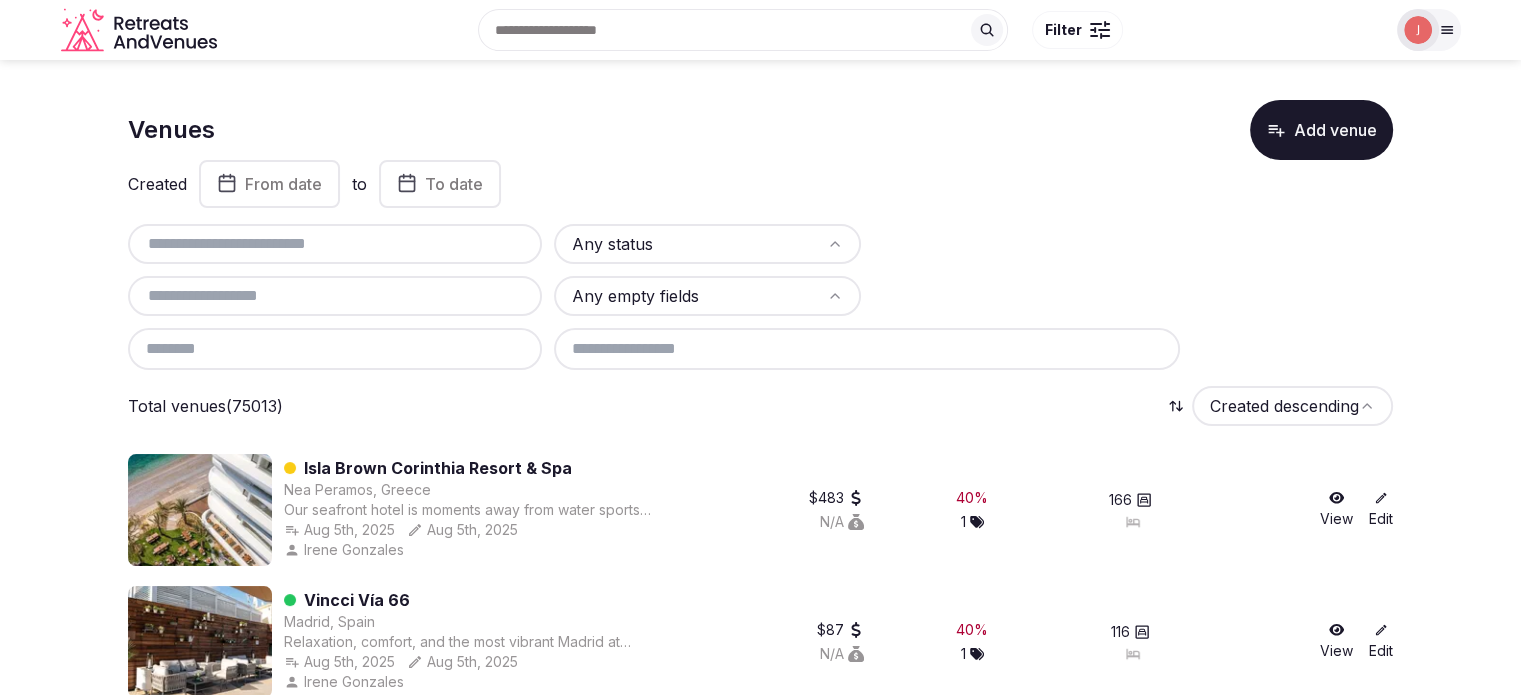 scroll, scrollTop: 0, scrollLeft: 0, axis: both 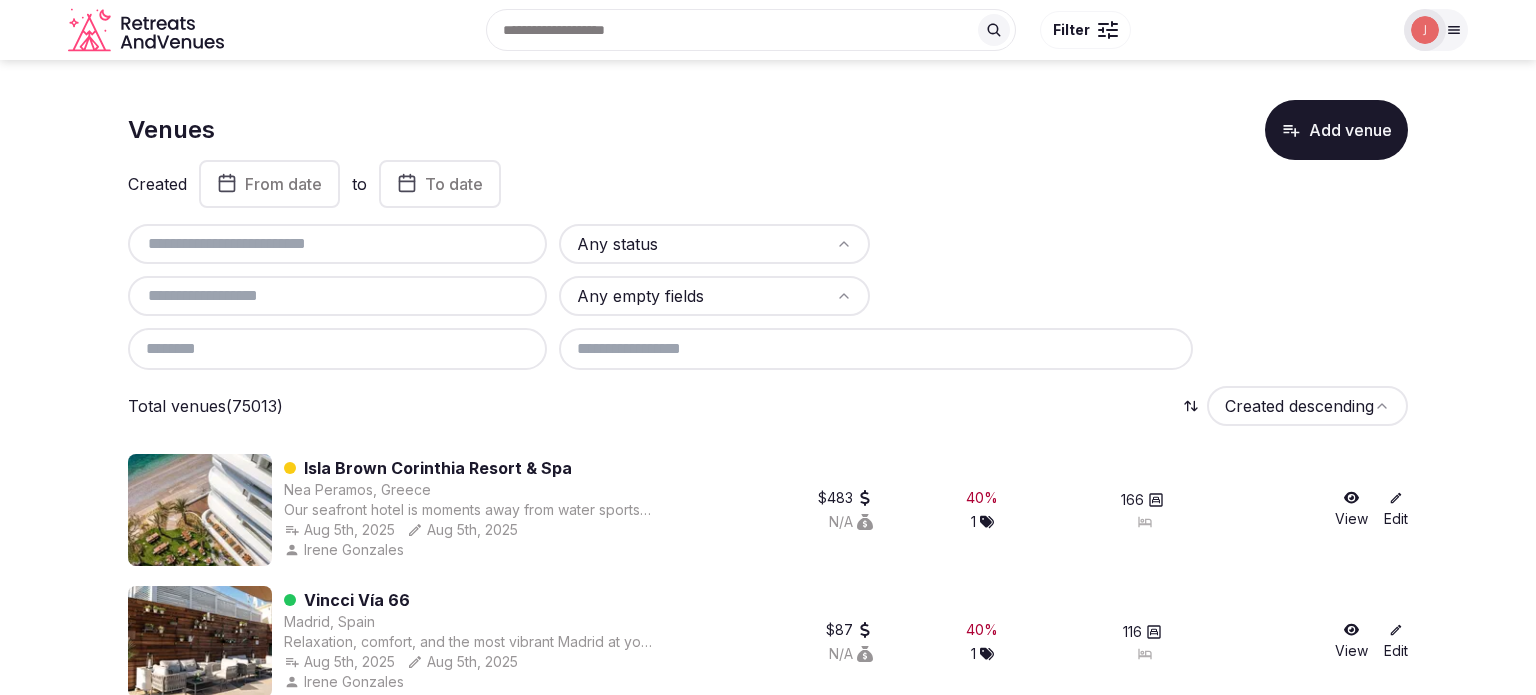 click on "Recent searches Austin, TX Nashville, TN Vietnam Morocco Portugal Search Popular Destinations Toscana, Italy Riviera Maya, Mexico Indonesia, Bali California, USA New York, USA Napa Valley, USA Beja, Portugal Canarias, Spain Filter Explore  destinations Filter Logged in as  Joanna Asiukiewicz Account Staff admin Dashboard Nominations Retreats Venues Quizzes Group flight planner Client view Log out Logged in as  Joanna Asiukiewicz Account Staff admin Group flight planner Client view Log out Venues   Add venue Created From date to To date Any status Any empty fields Total venues  (75013) Created descending Isla Brown Corinthia Resort & Spa Nea Peramos, Greece Our seafront hotel is moments away from water sports and relaxation at the beach. Nearby attractions including Corinth Canal, Splash Water Park, and the Archaeological Museum of Isthmia are all 20 minutes by car. The Ancient Theater of Epidavrous is just over an hour away. We offer stylish rooms and suites, two swimming pools, and on-site dining.       $483" at bounding box center (768, 347) 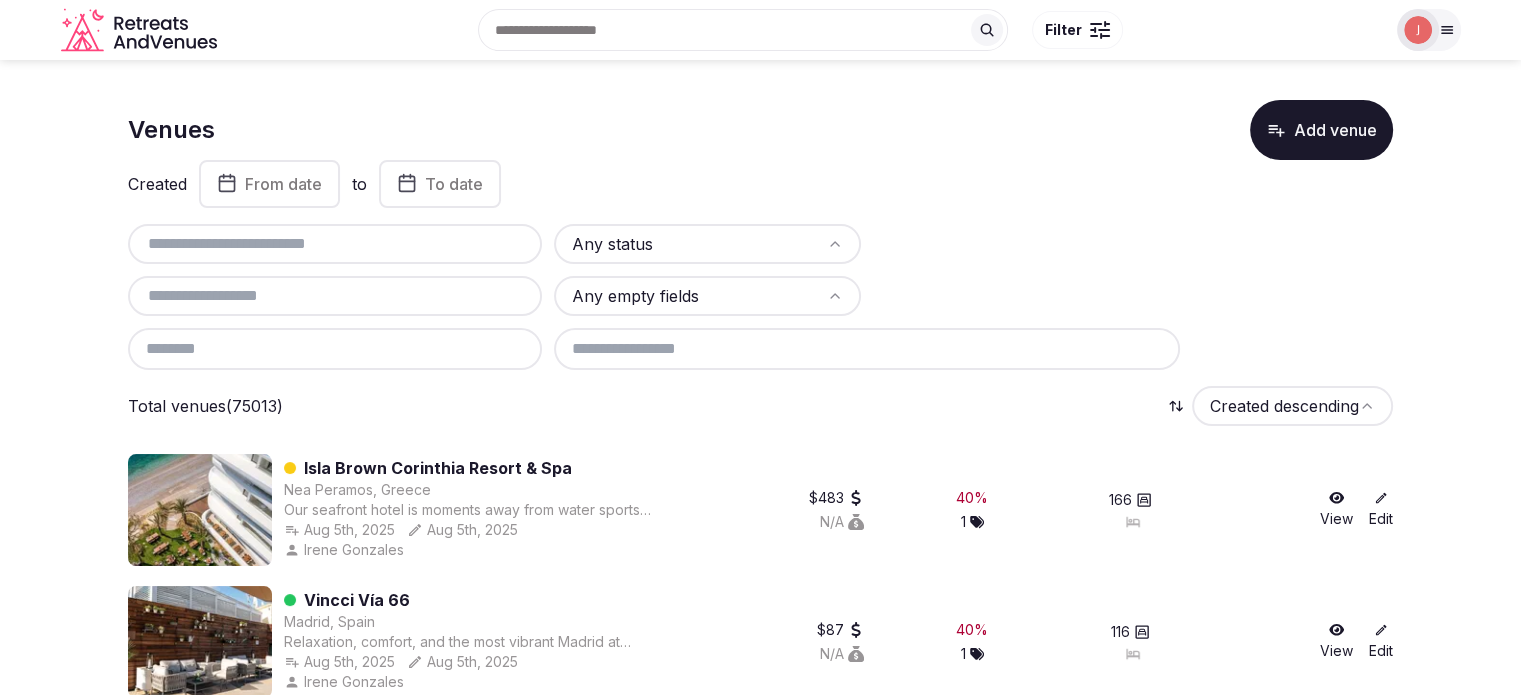 click at bounding box center [335, 349] 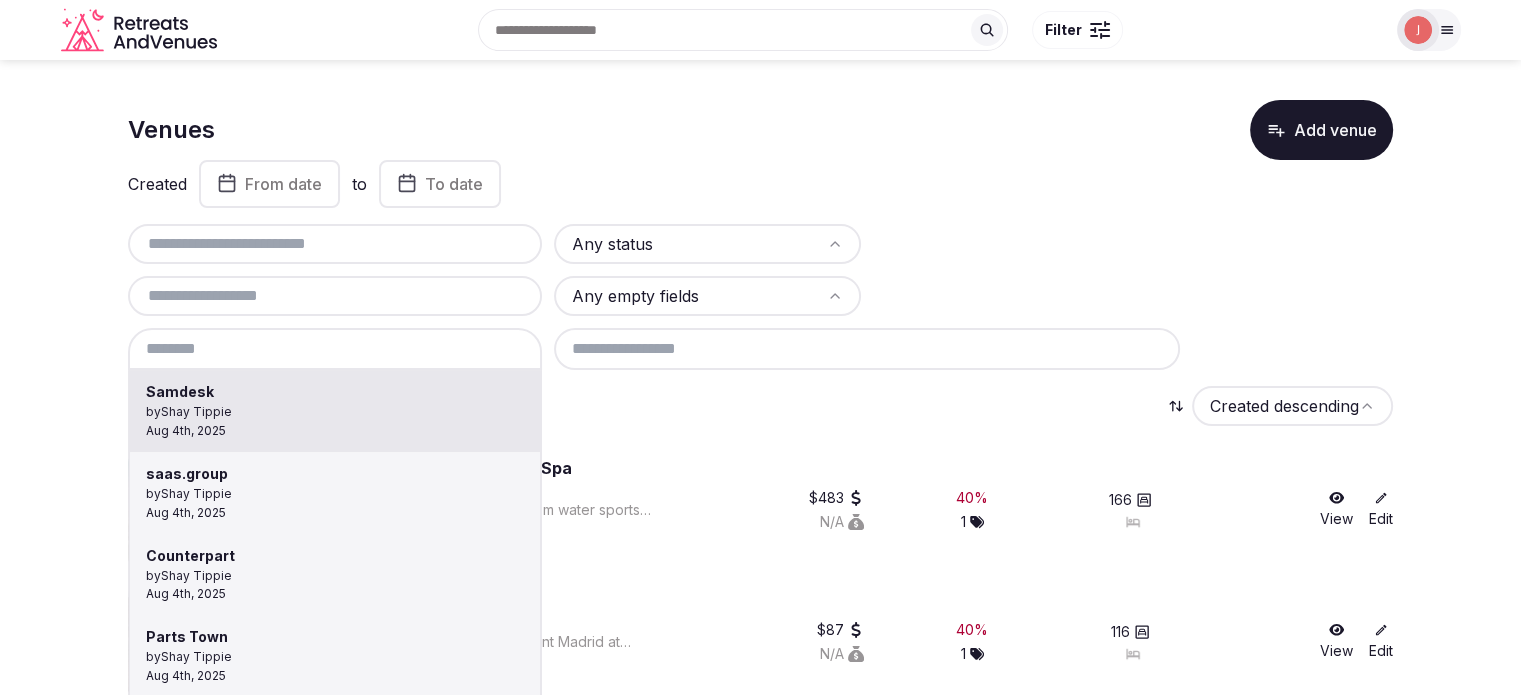 click at bounding box center [760, 347] 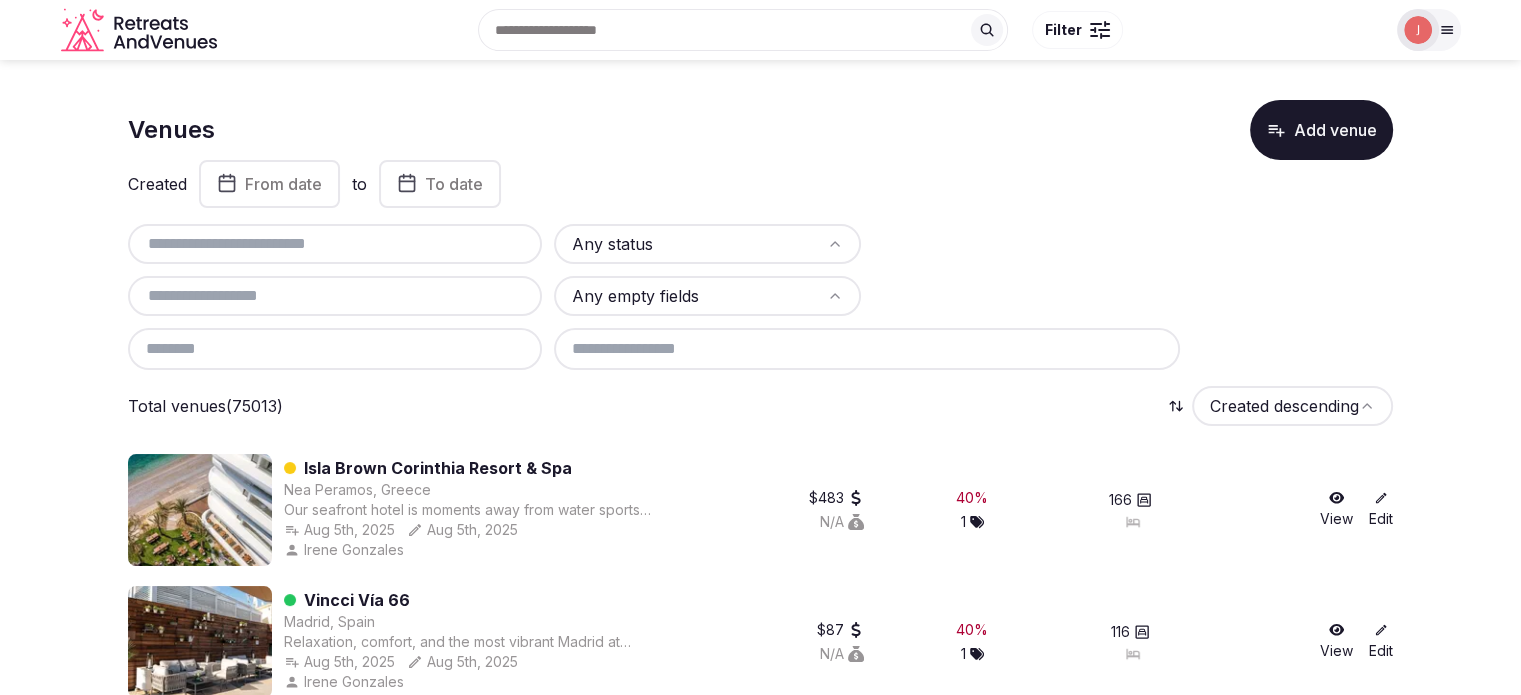 click on "Any status Any empty fields" at bounding box center [760, 297] 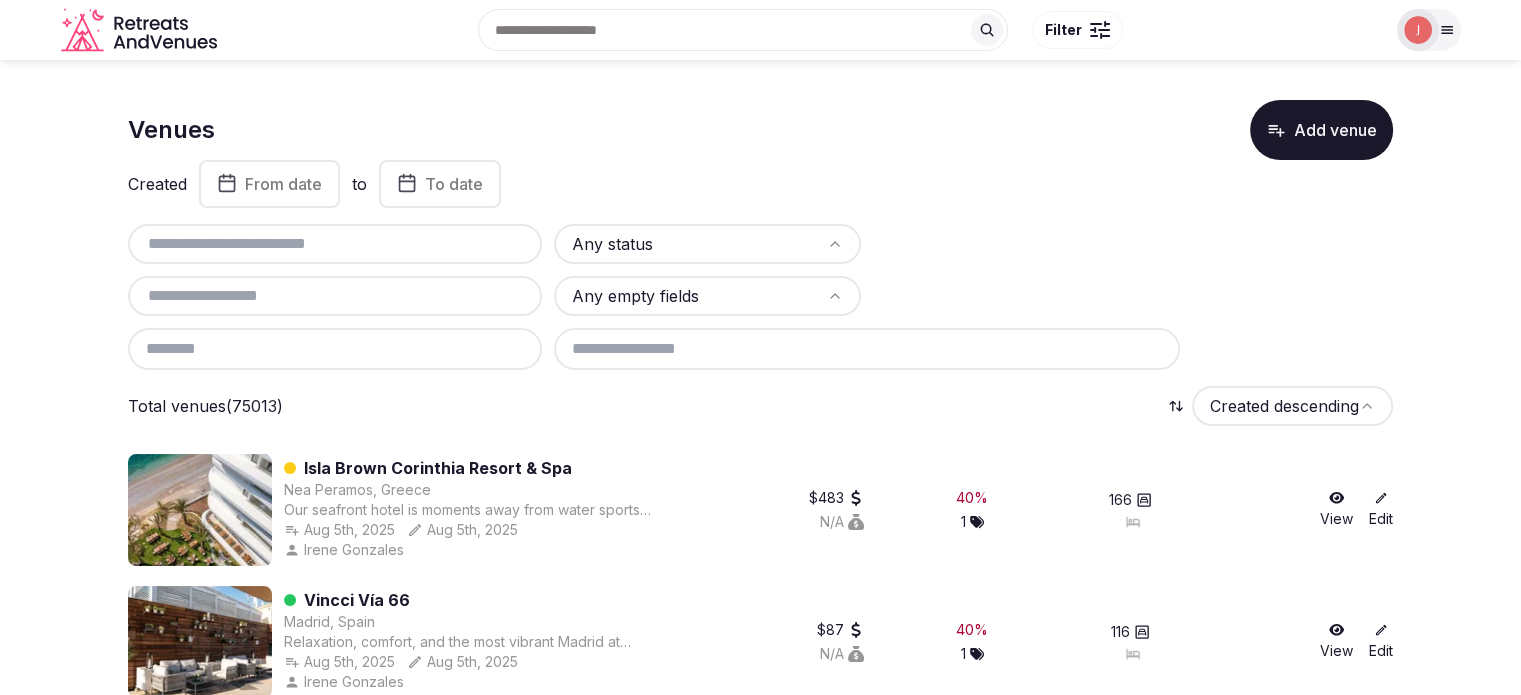 click at bounding box center [1026, 244] 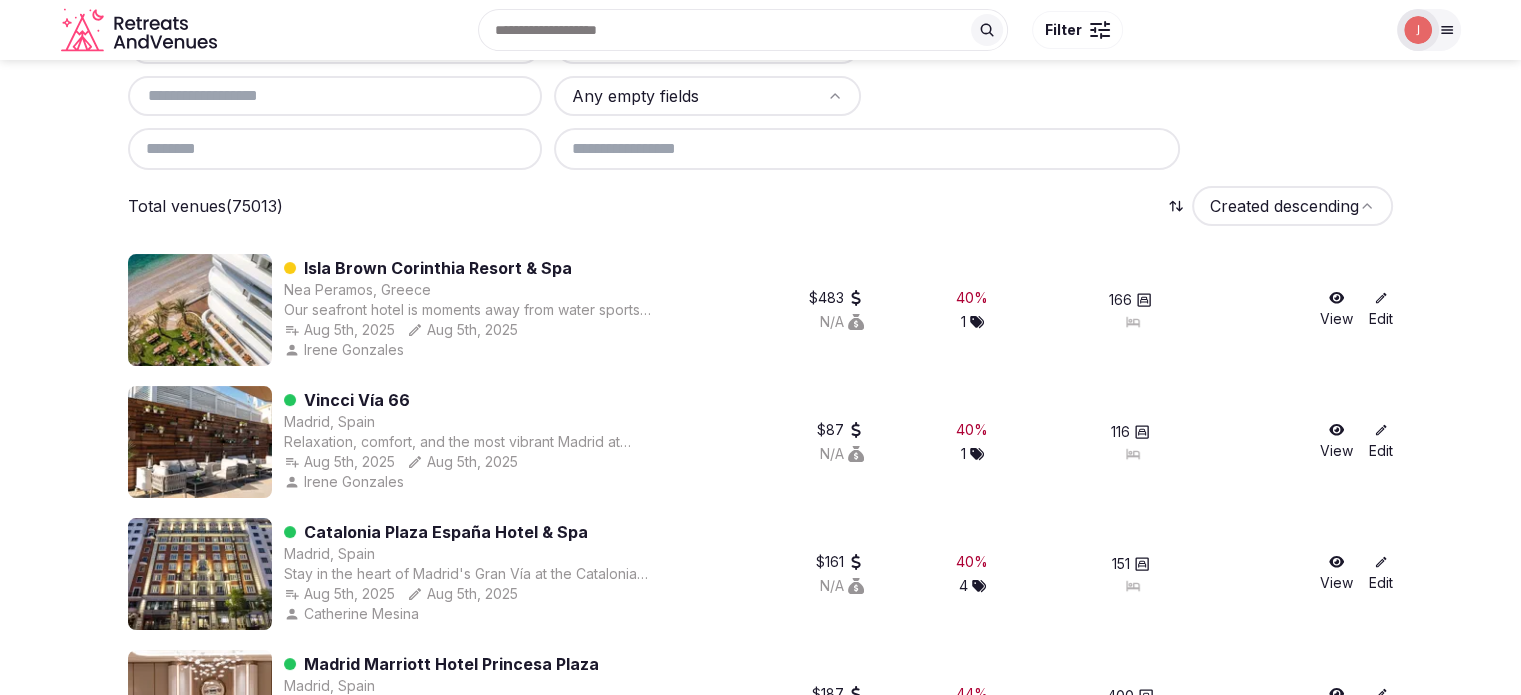 scroll, scrollTop: 0, scrollLeft: 0, axis: both 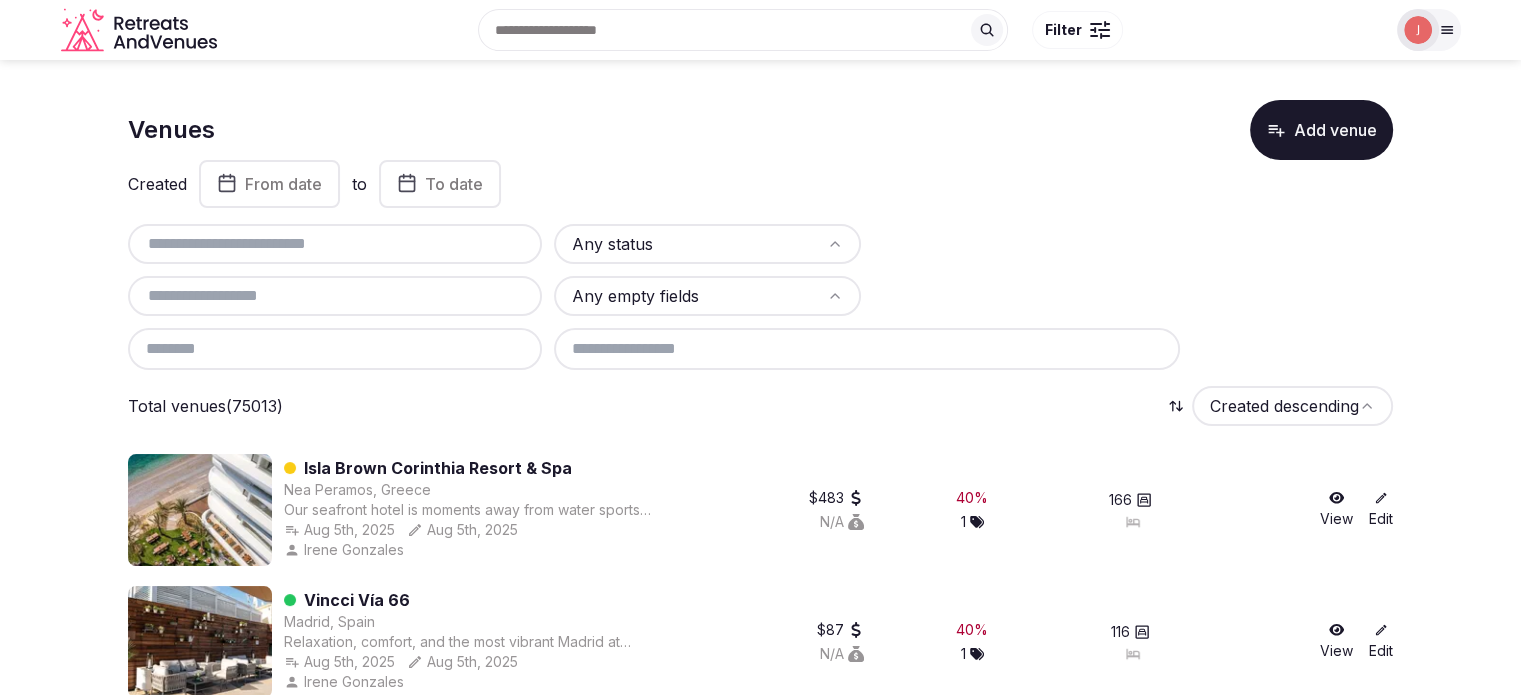click at bounding box center [1418, 30] 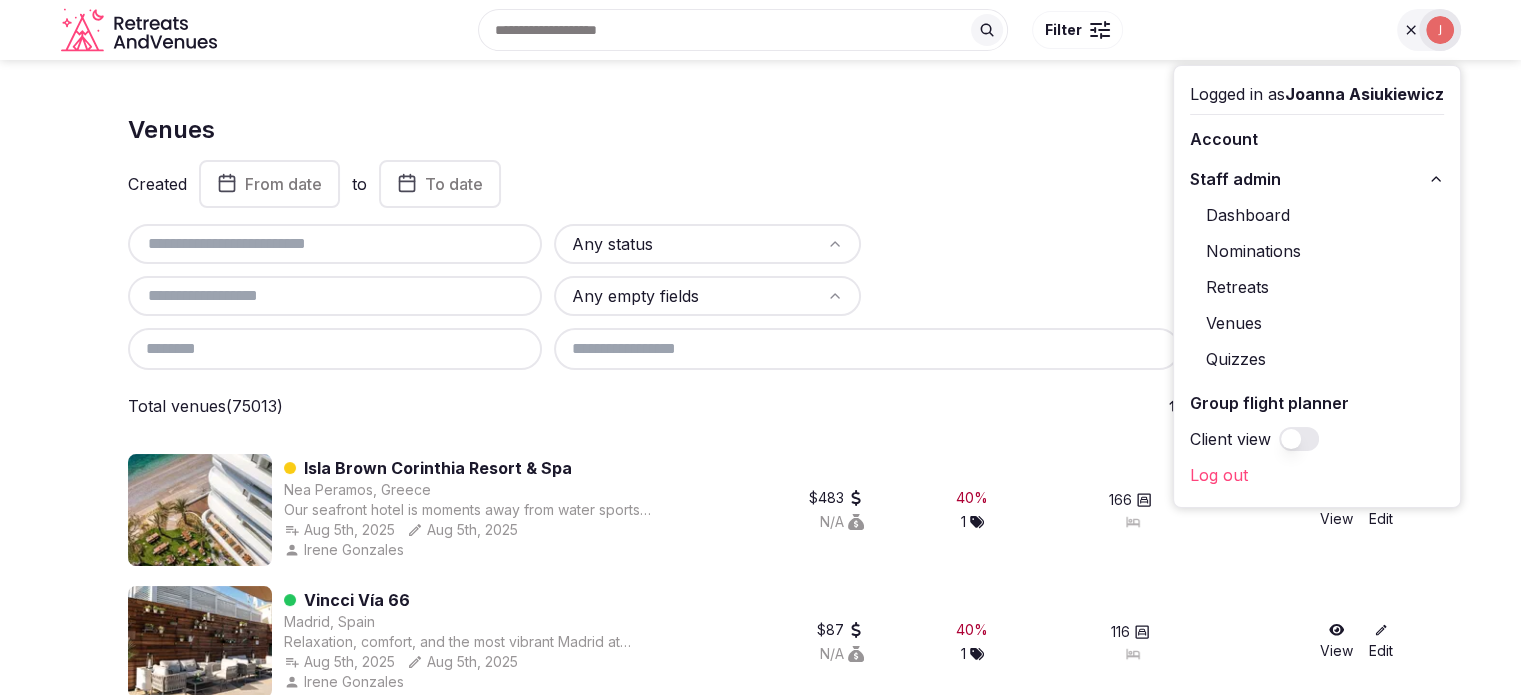 click on "Quizzes" at bounding box center (1317, 359) 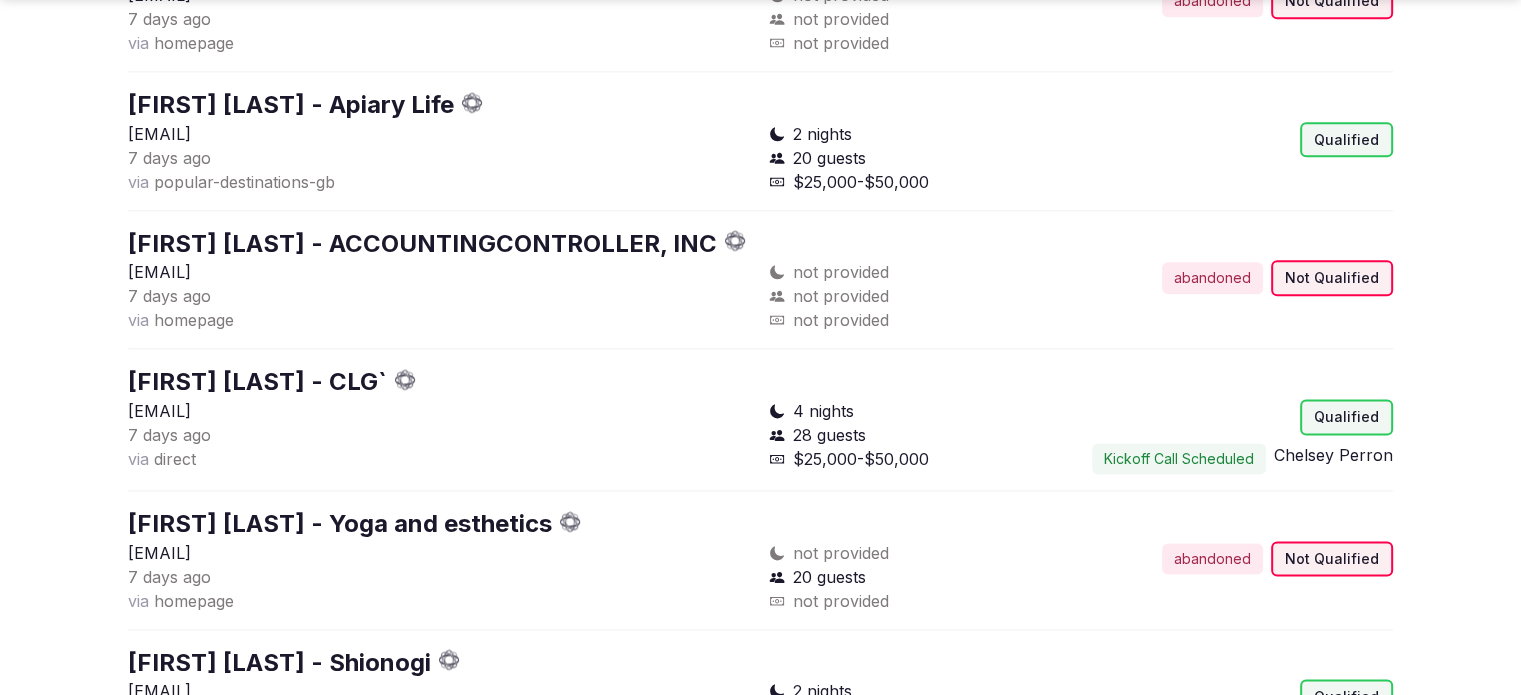 scroll, scrollTop: 2600, scrollLeft: 0, axis: vertical 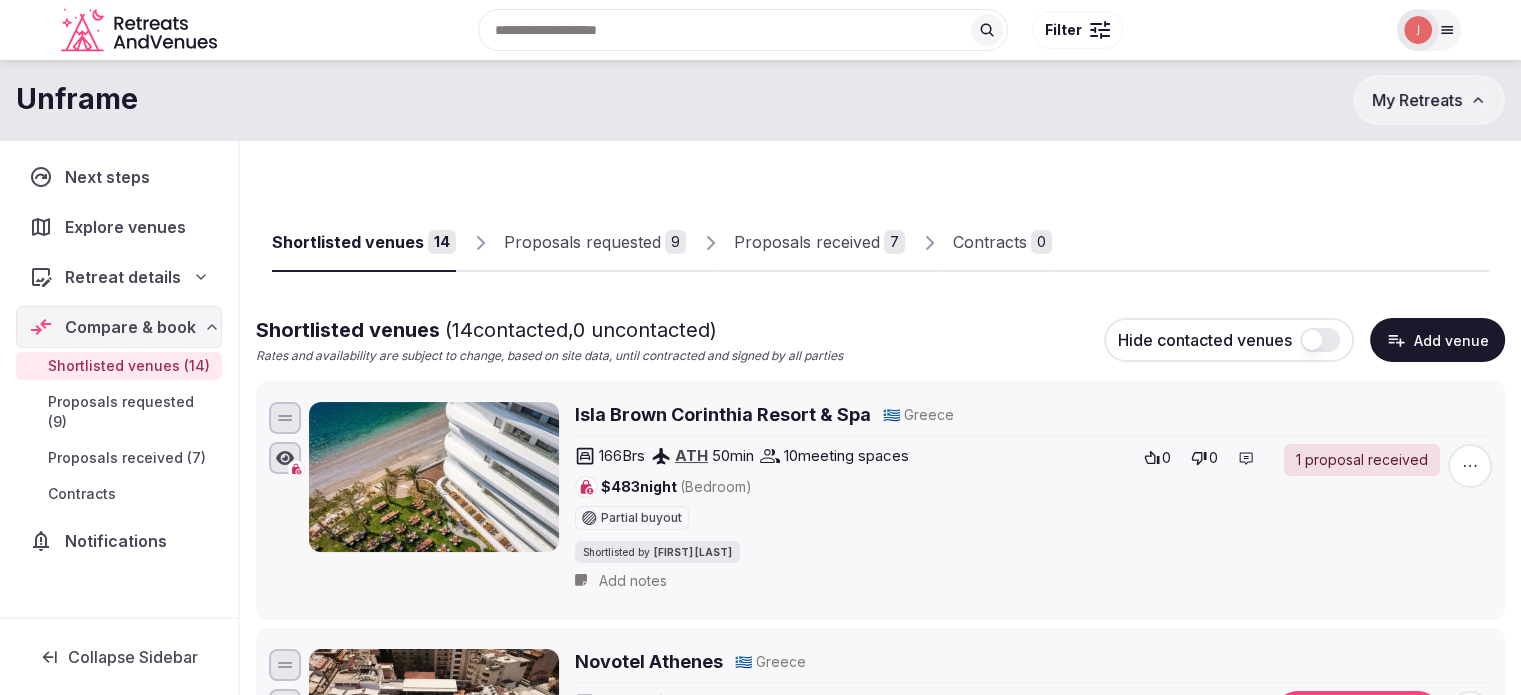 click on "Proposals received" at bounding box center (807, 242) 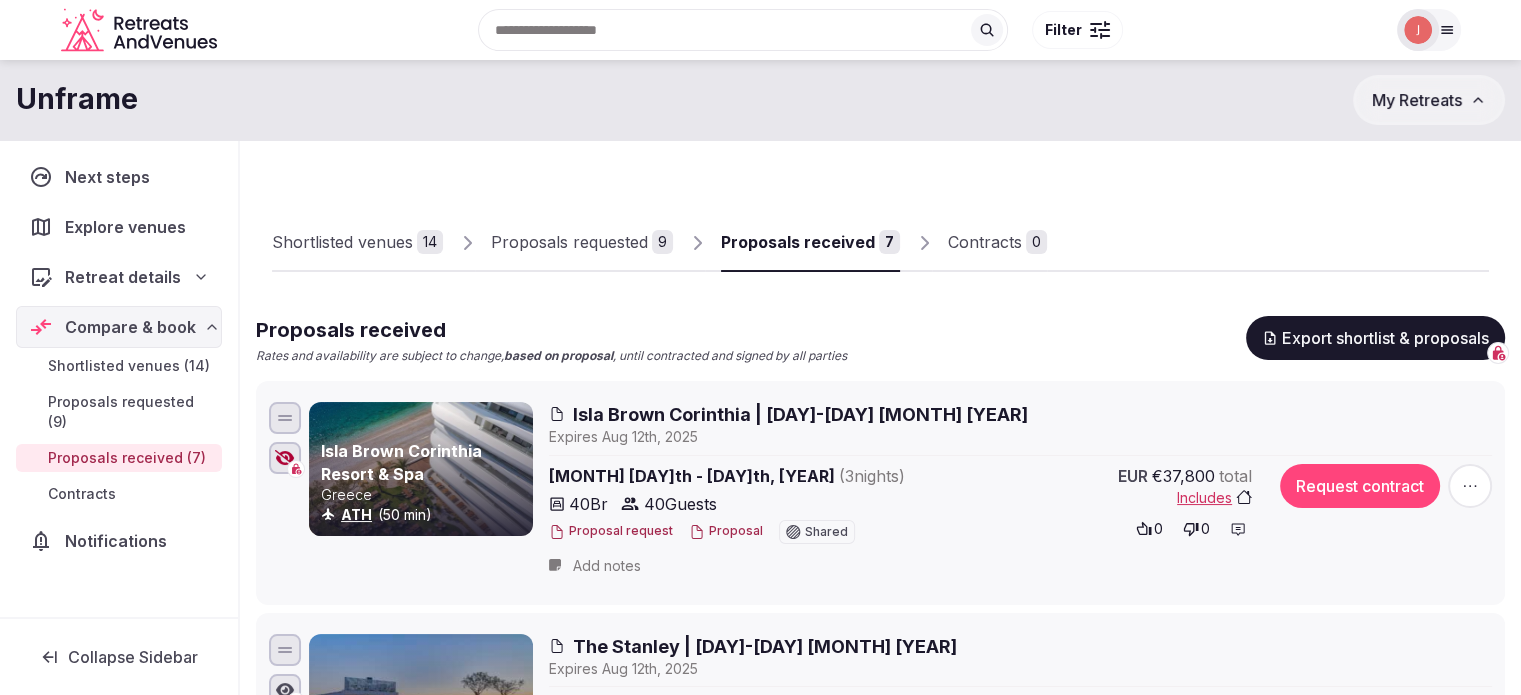 click on "Shortlisted venues 14 Proposals requested 9 Proposals received 7 Contracts 0 Proposals received Rates and availability are subject to change,  based on proposal , until contracted and signed by all parties Export shortlist & proposals Isla Brown Corinthia Resort & Spa Greece ATH (50 min) Isla Brown Corinthia | 25-28 Aug 2025 Expire s   Aug 12th, 2025 Aug 25th - 28th, 2025 ( 3  night s ) 40  Br 40  Guests Proposal request Proposal Shared EUR €37,800 total Includes 0 0 Request contract Add notes The Stanley Athens Greece ATH (40 min) The Stanley | 25-28 Aug 2025 Expire s   Aug 12th, 2025 Aug 25th - 28th, 2025 ( 3  night s ) 40  Br 40  Guests 1  Meeting spaces Proposal request Proposal Shared EUR €18,950 total Includes 0 0 Request contract Add notes Ilisia Hotel Athens Greece ATH (30 min) Ilisia Hotel | 25-28 Aug 2025 Expire s   Aug 12th, 2025 Aug 25th - 28th, 2025 ( 3  night s ) 40  Br 40  Guests 1  Meeting spaces Proposal request Proposal Shared EUR €17,060 total Includes 0 0 Request contract Greece s" at bounding box center (880, 1075) 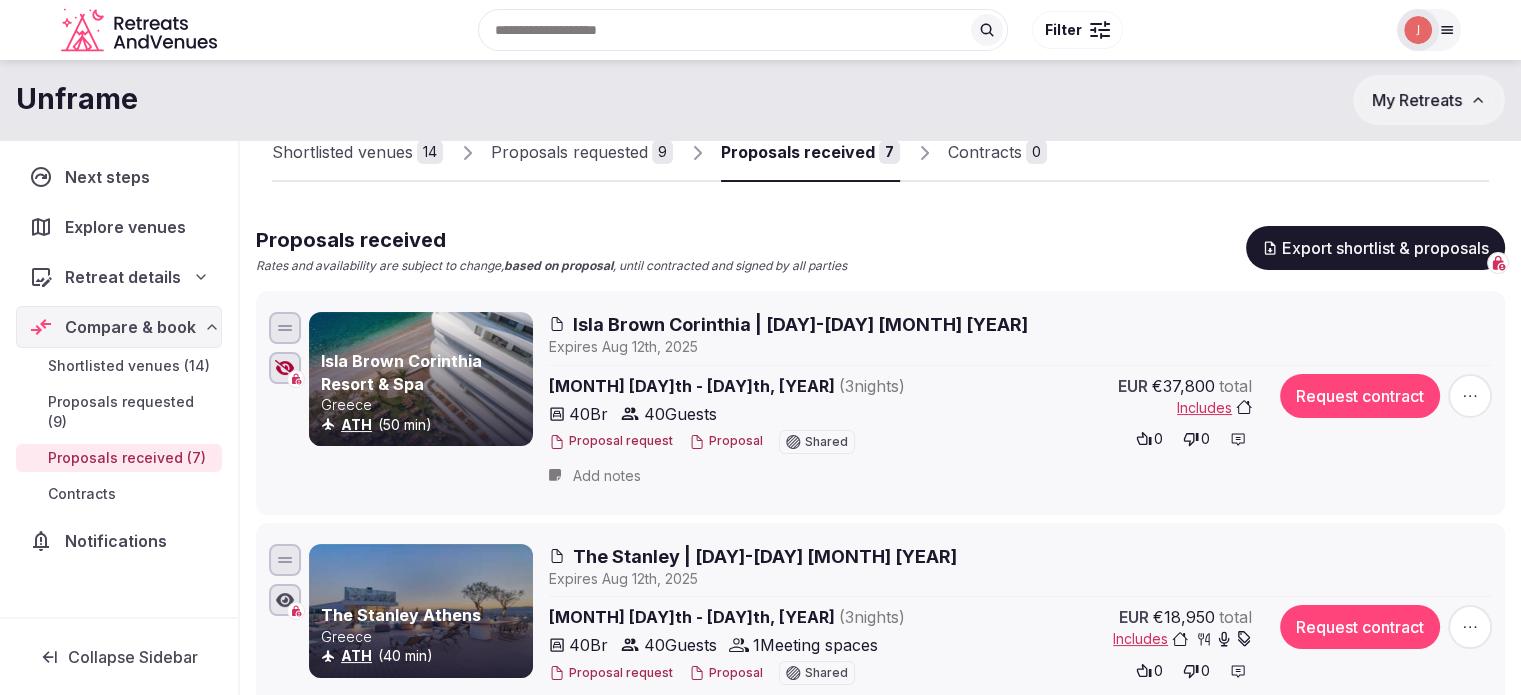 scroll, scrollTop: 0, scrollLeft: 0, axis: both 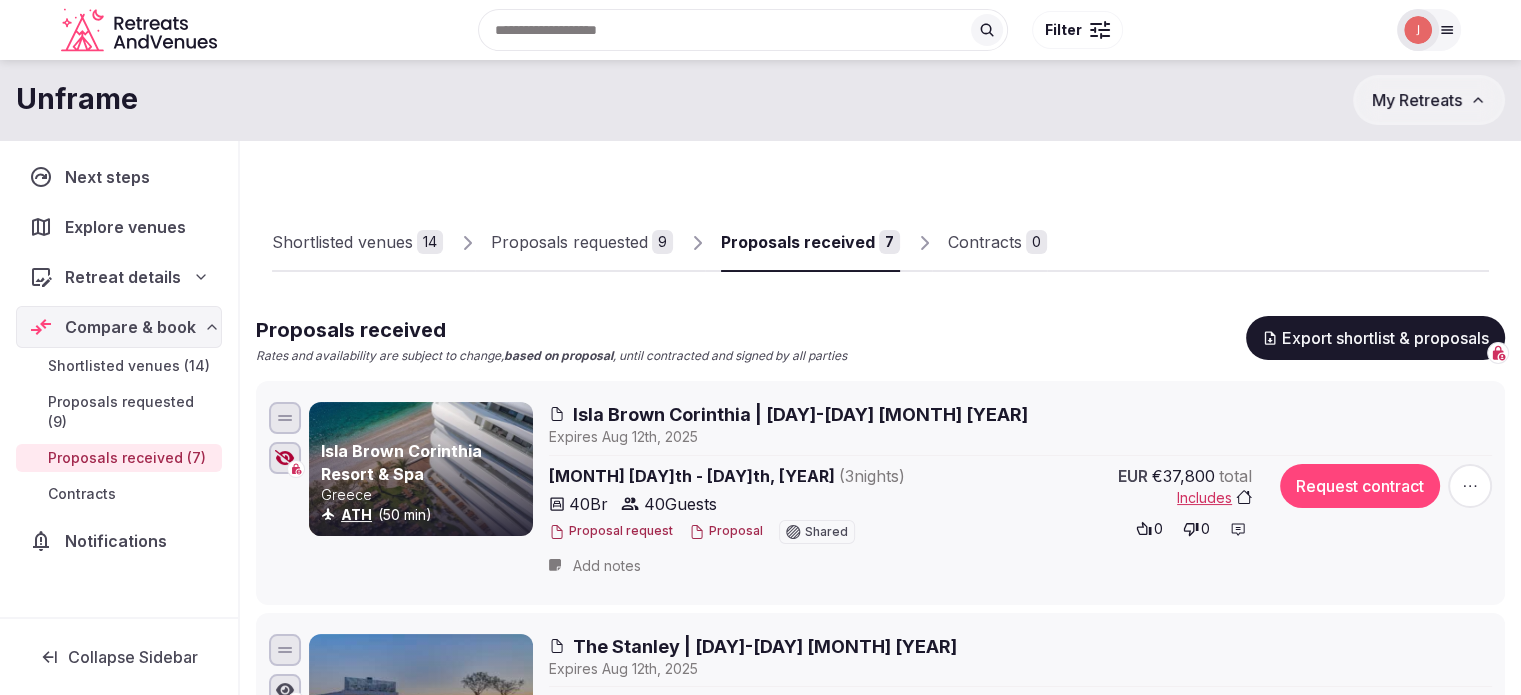 click on "Proposals requested 9" at bounding box center (582, 243) 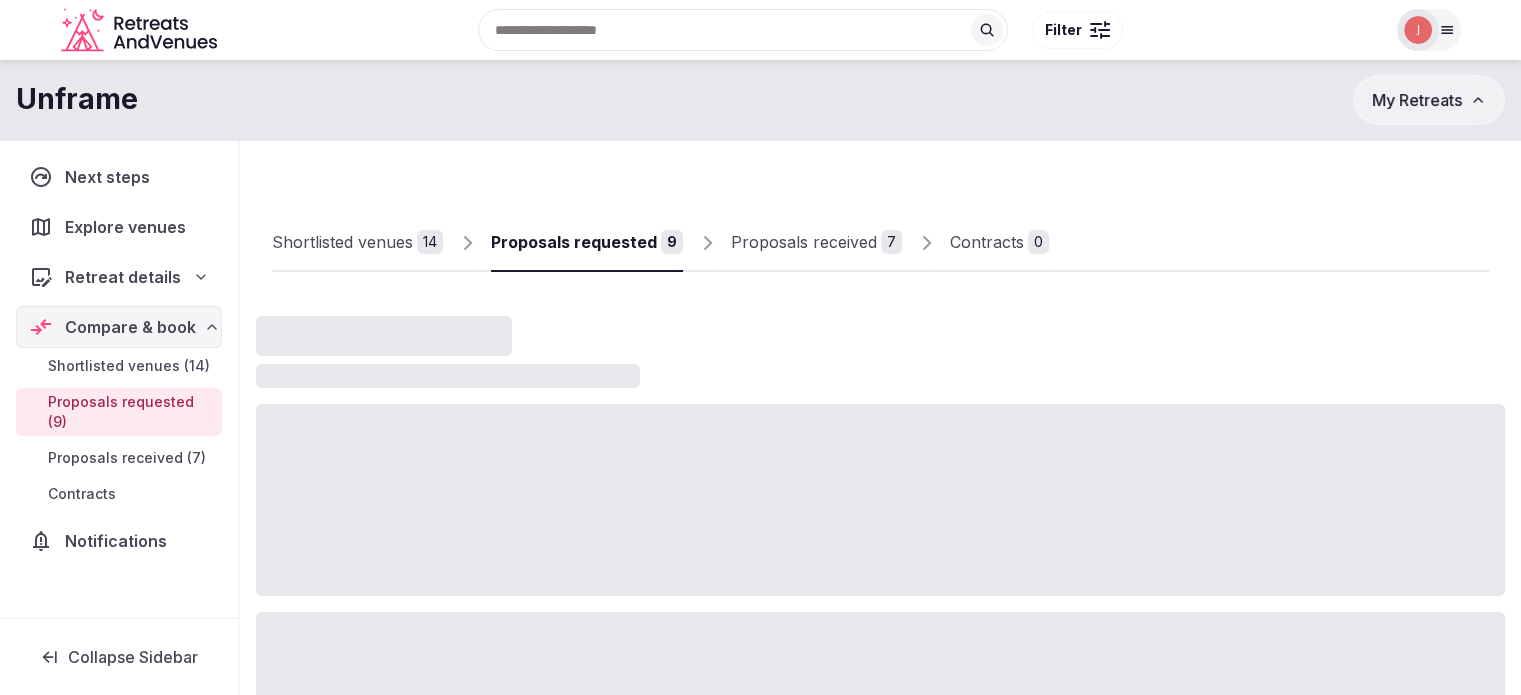 click on "Shortlisted venues 14" at bounding box center [357, 243] 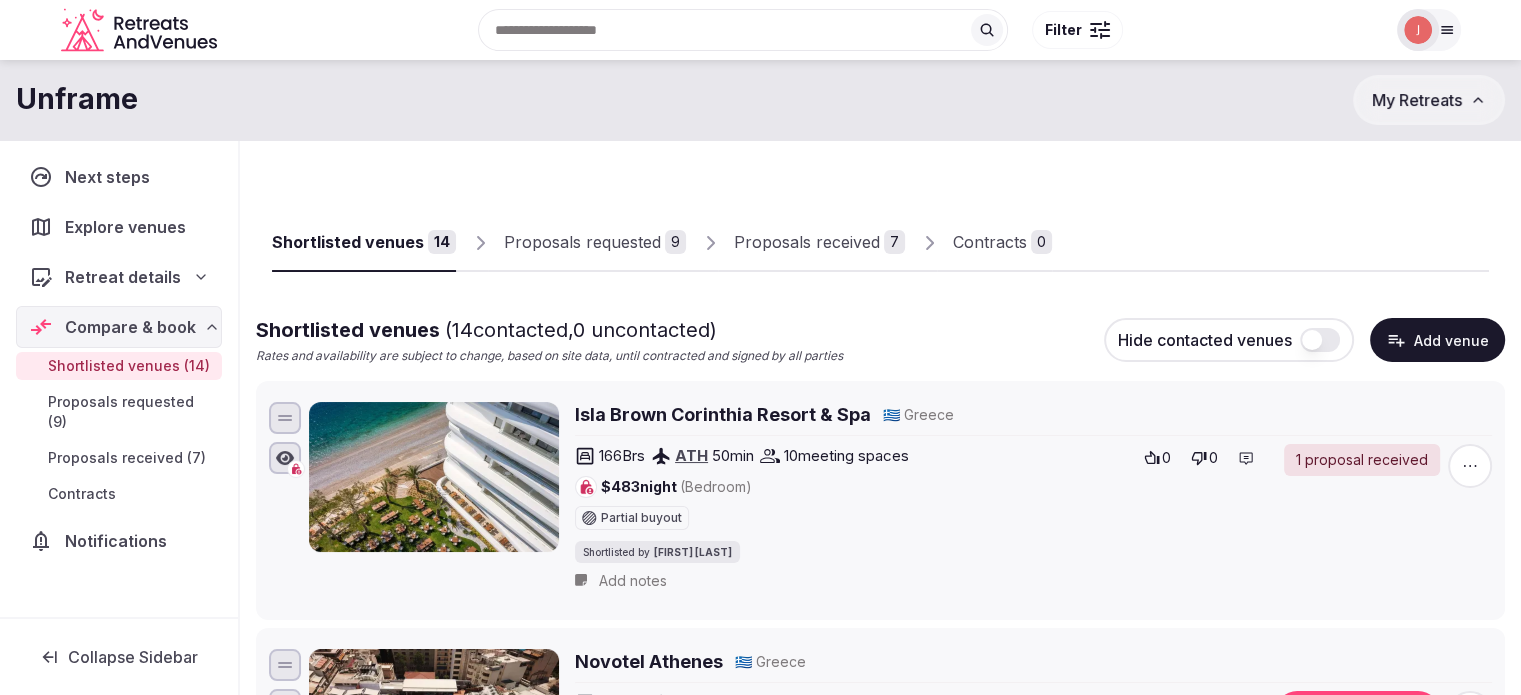 click at bounding box center [1320, 340] 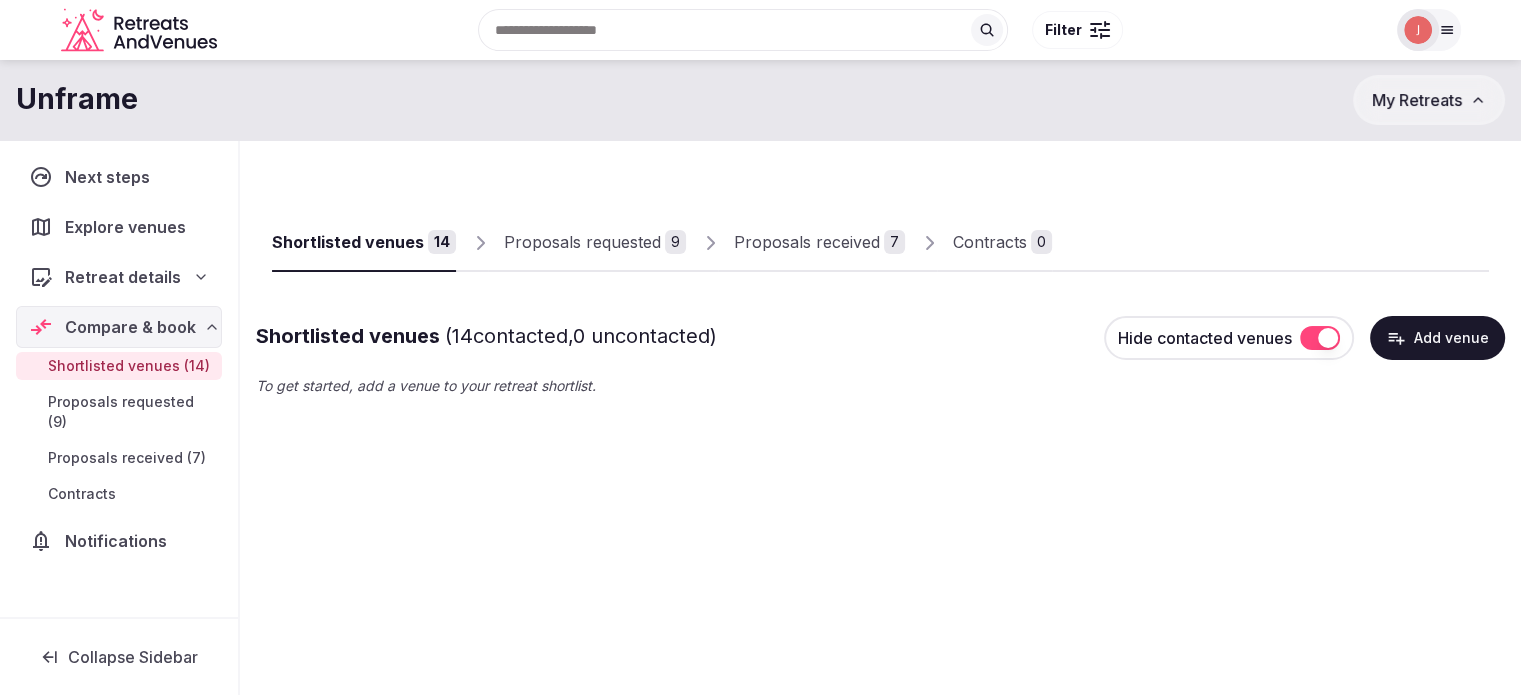 click at bounding box center [1320, 338] 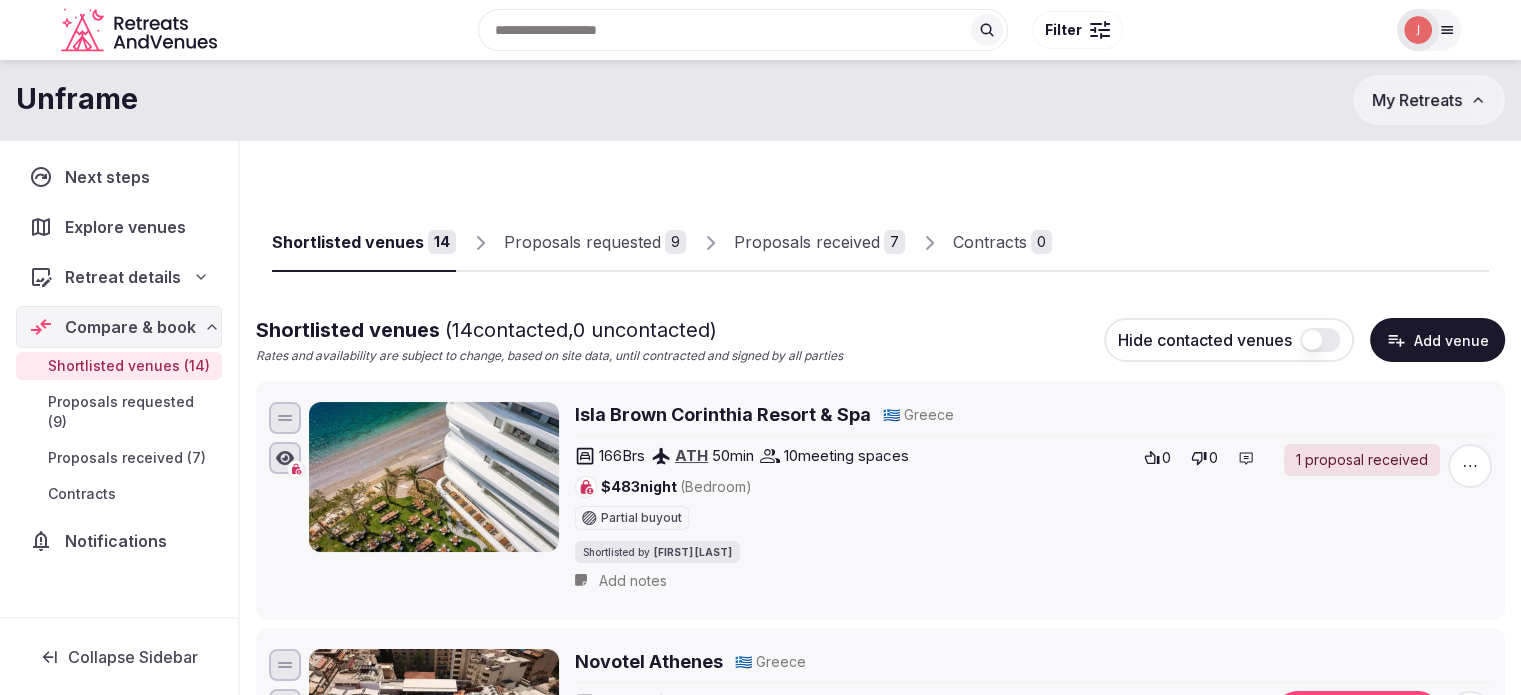 click on "Proposals requested" at bounding box center [582, 242] 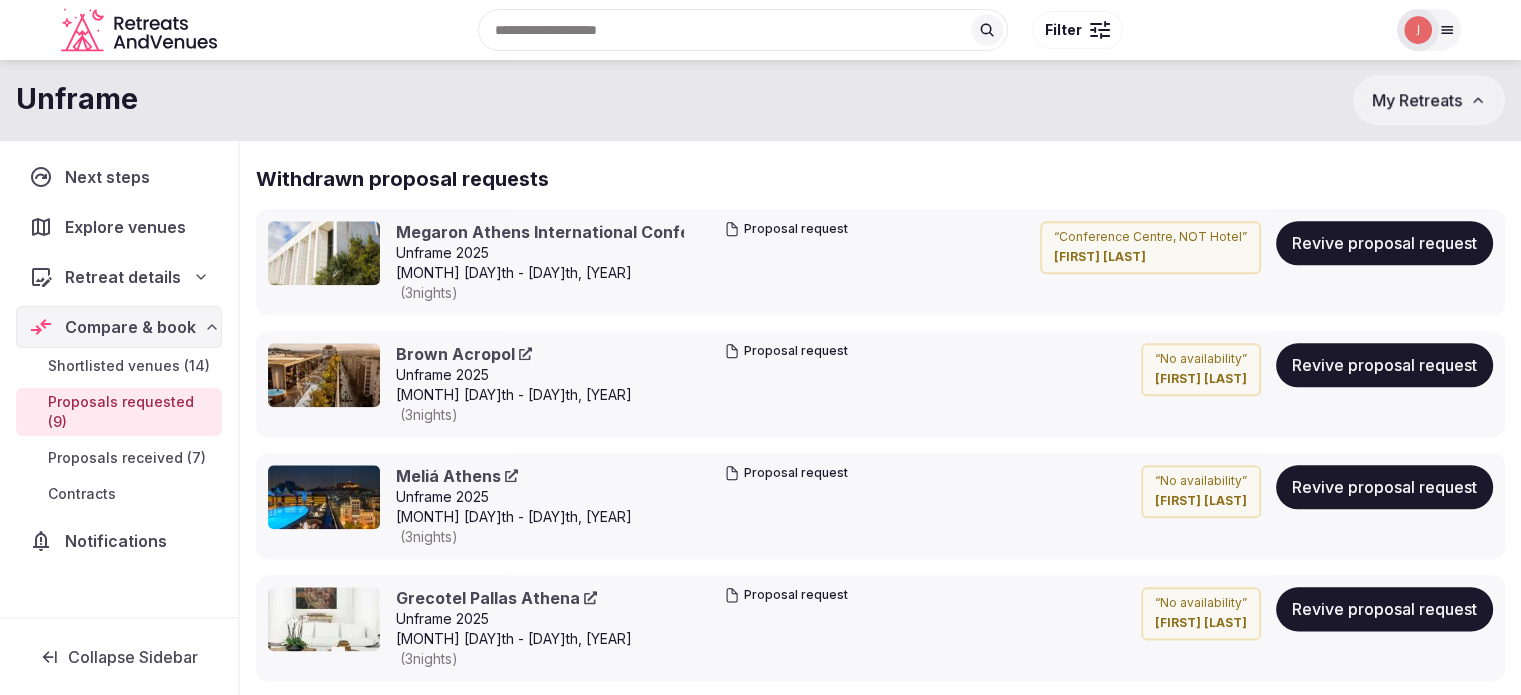 scroll, scrollTop: 1857, scrollLeft: 0, axis: vertical 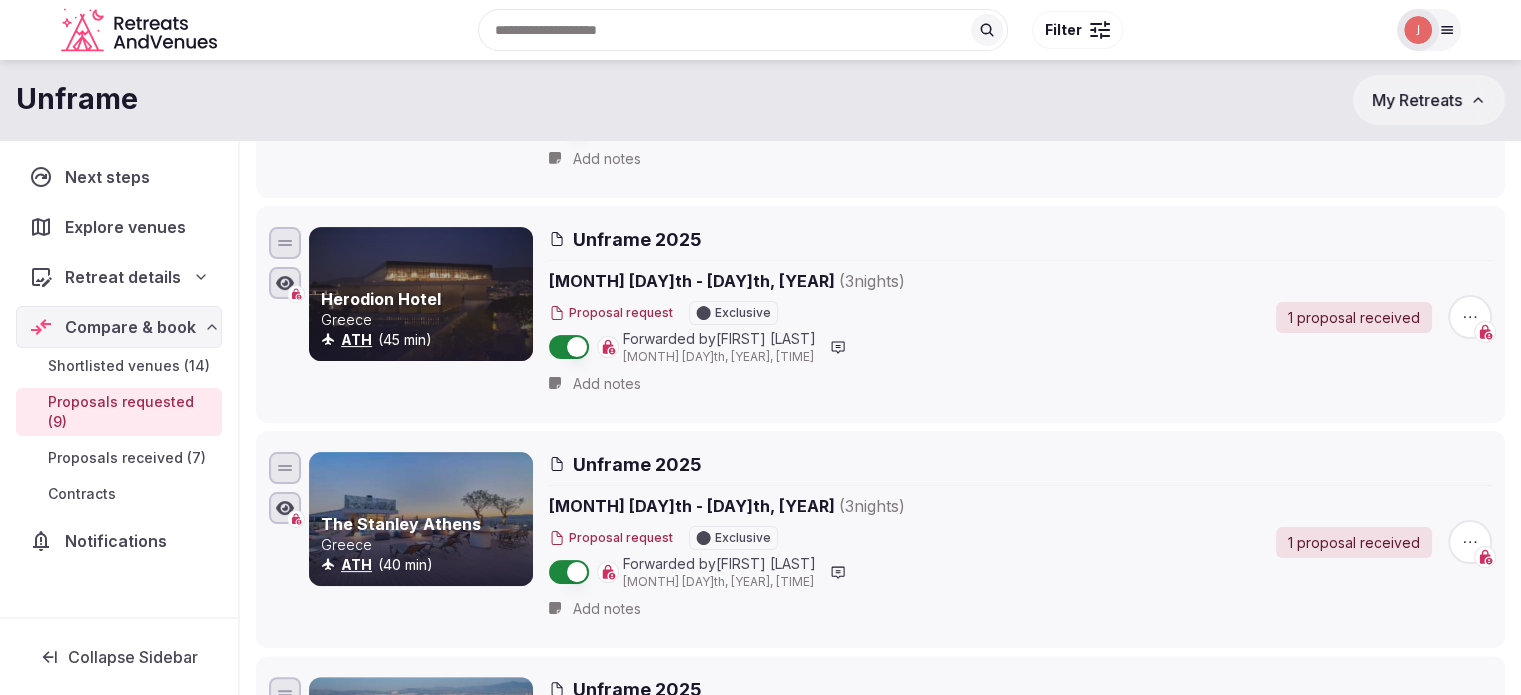 click at bounding box center [1418, 30] 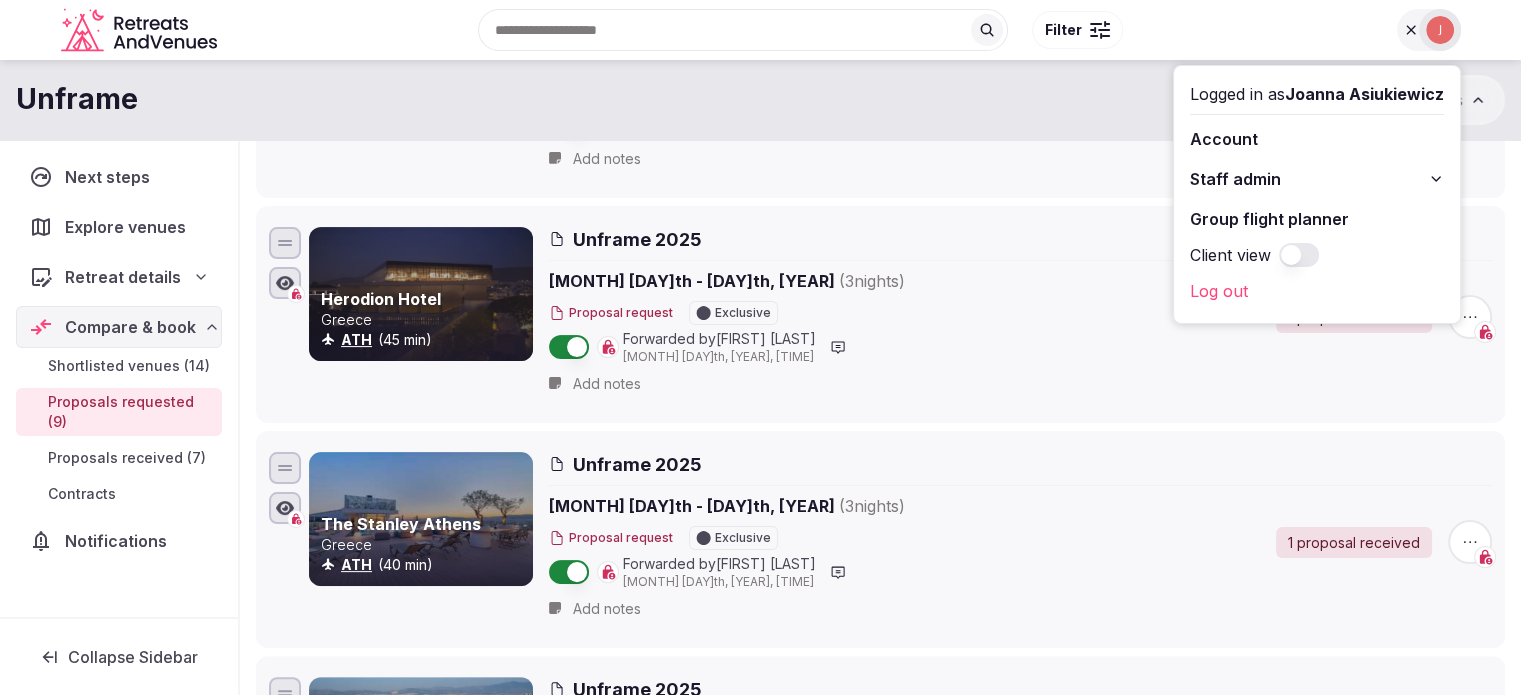 click on "Staff admin" at bounding box center [1235, 179] 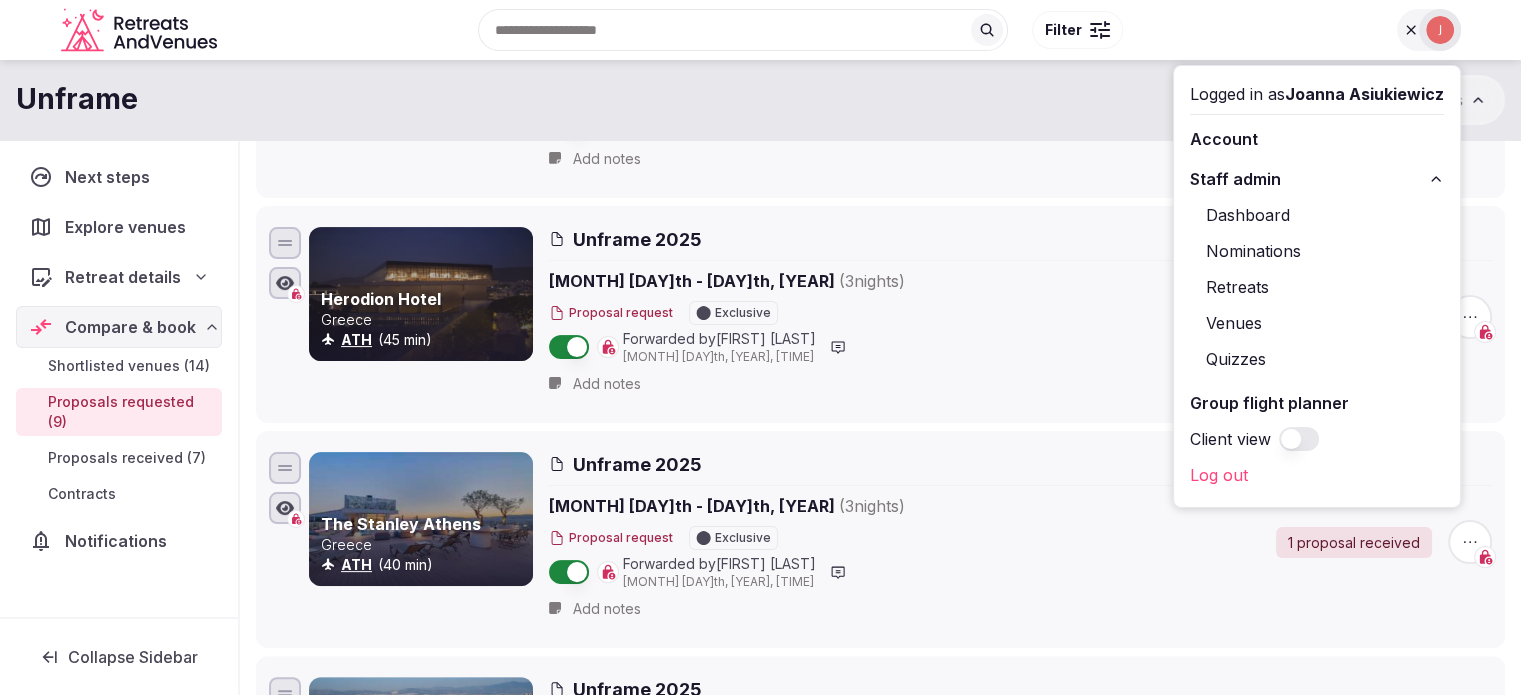 click on "Retreats" at bounding box center (1317, 287) 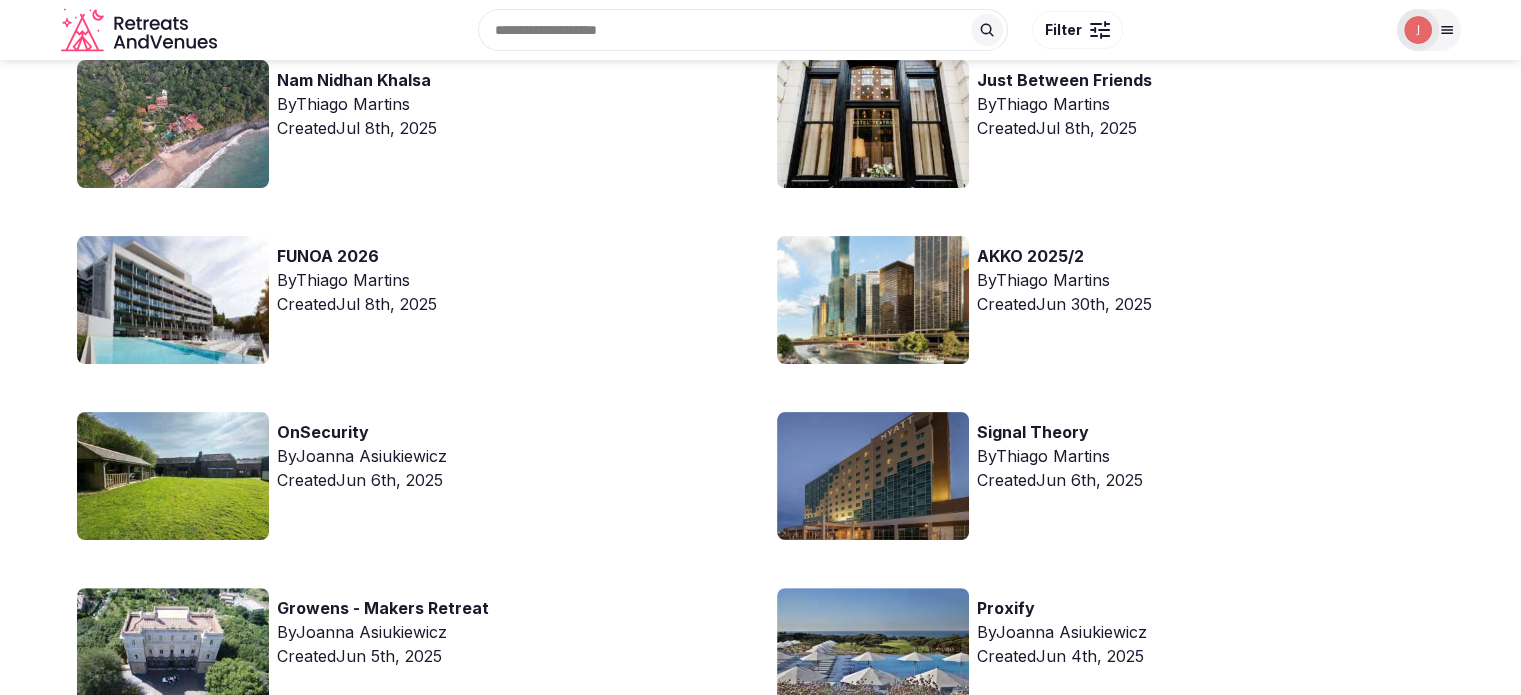 scroll, scrollTop: 0, scrollLeft: 0, axis: both 